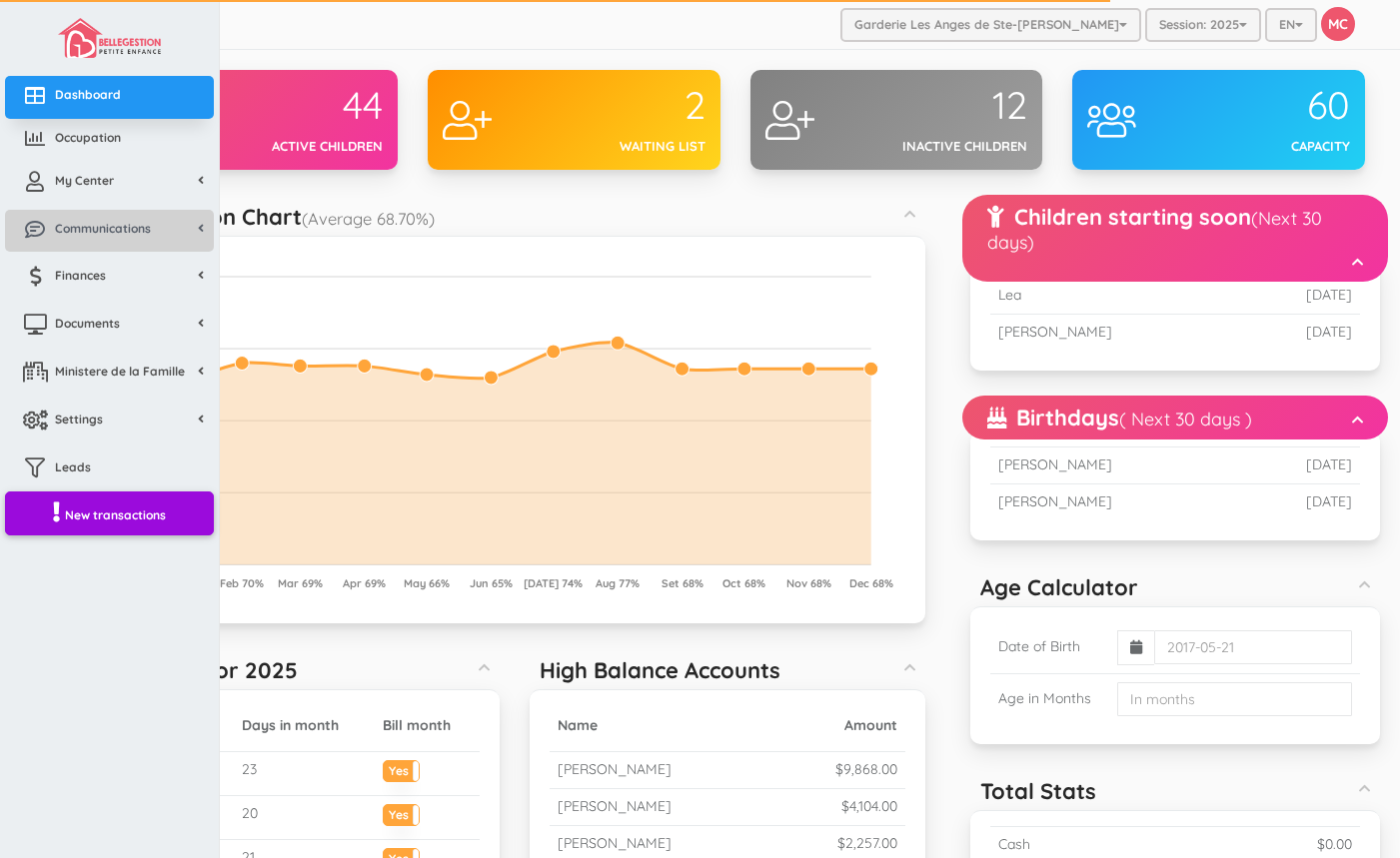 scroll, scrollTop: 0, scrollLeft: 0, axis: both 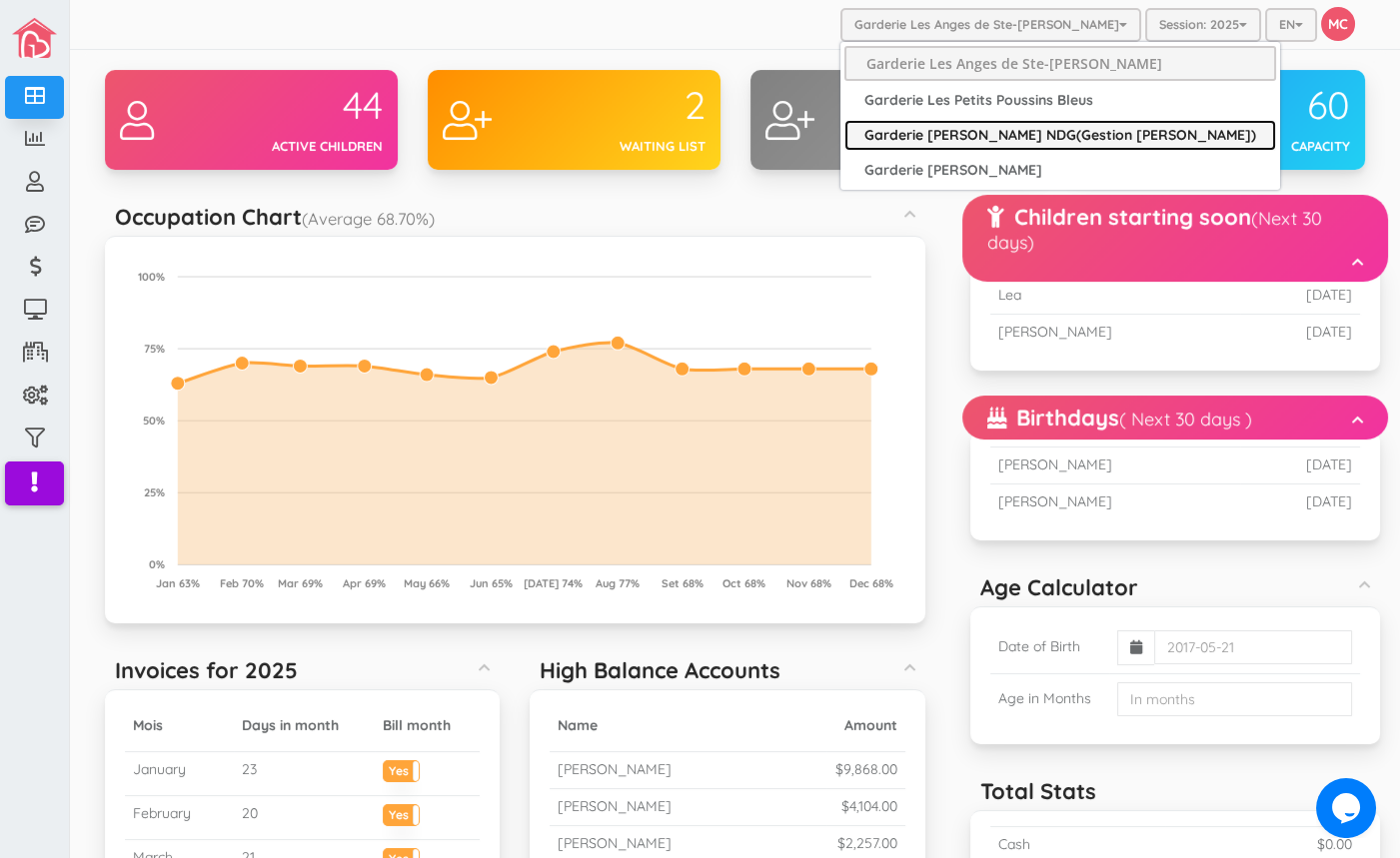 click on "Garderie [PERSON_NAME] NDG(Gestion [PERSON_NAME])" at bounding box center (1060, 135) 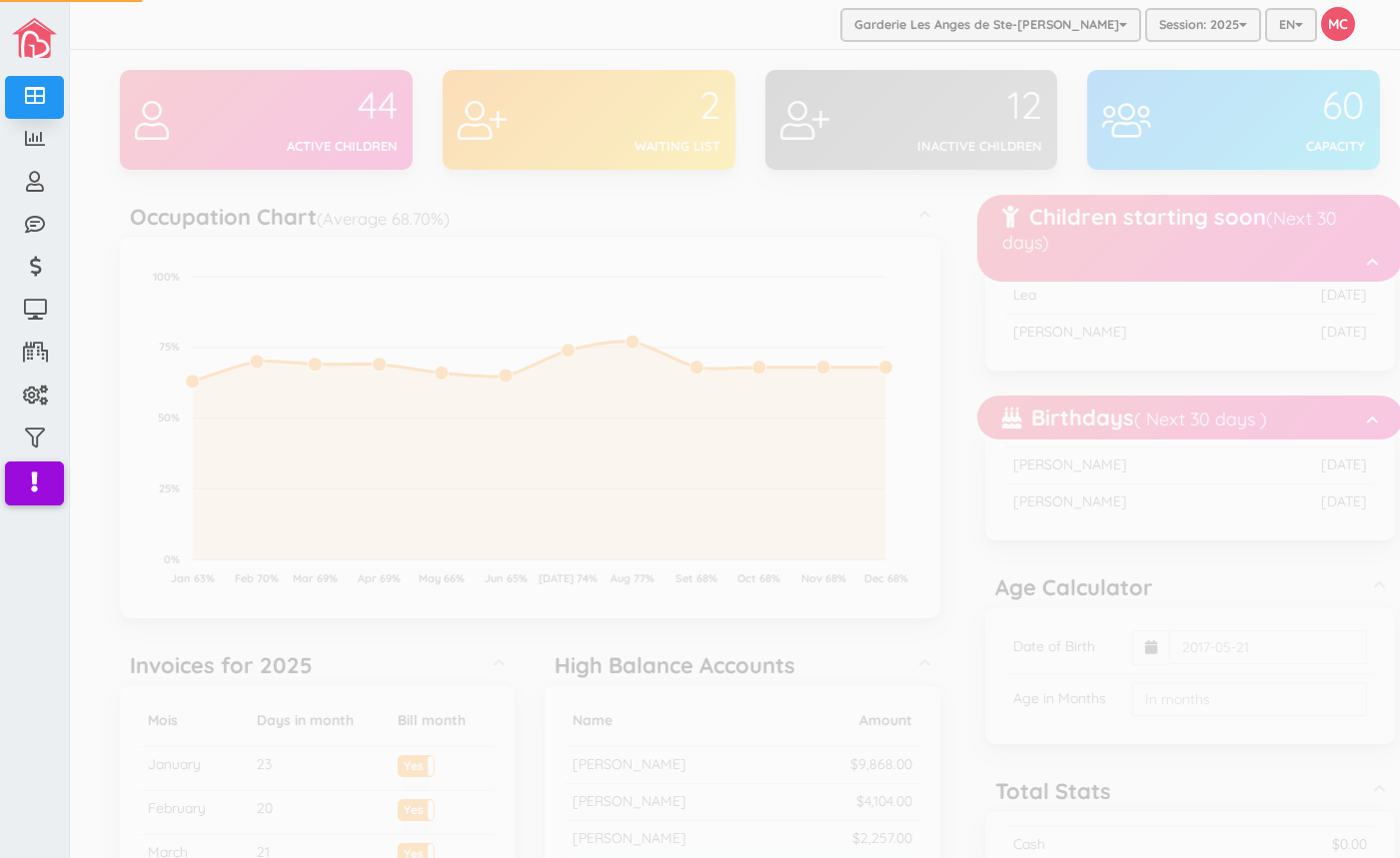 scroll, scrollTop: 0, scrollLeft: 0, axis: both 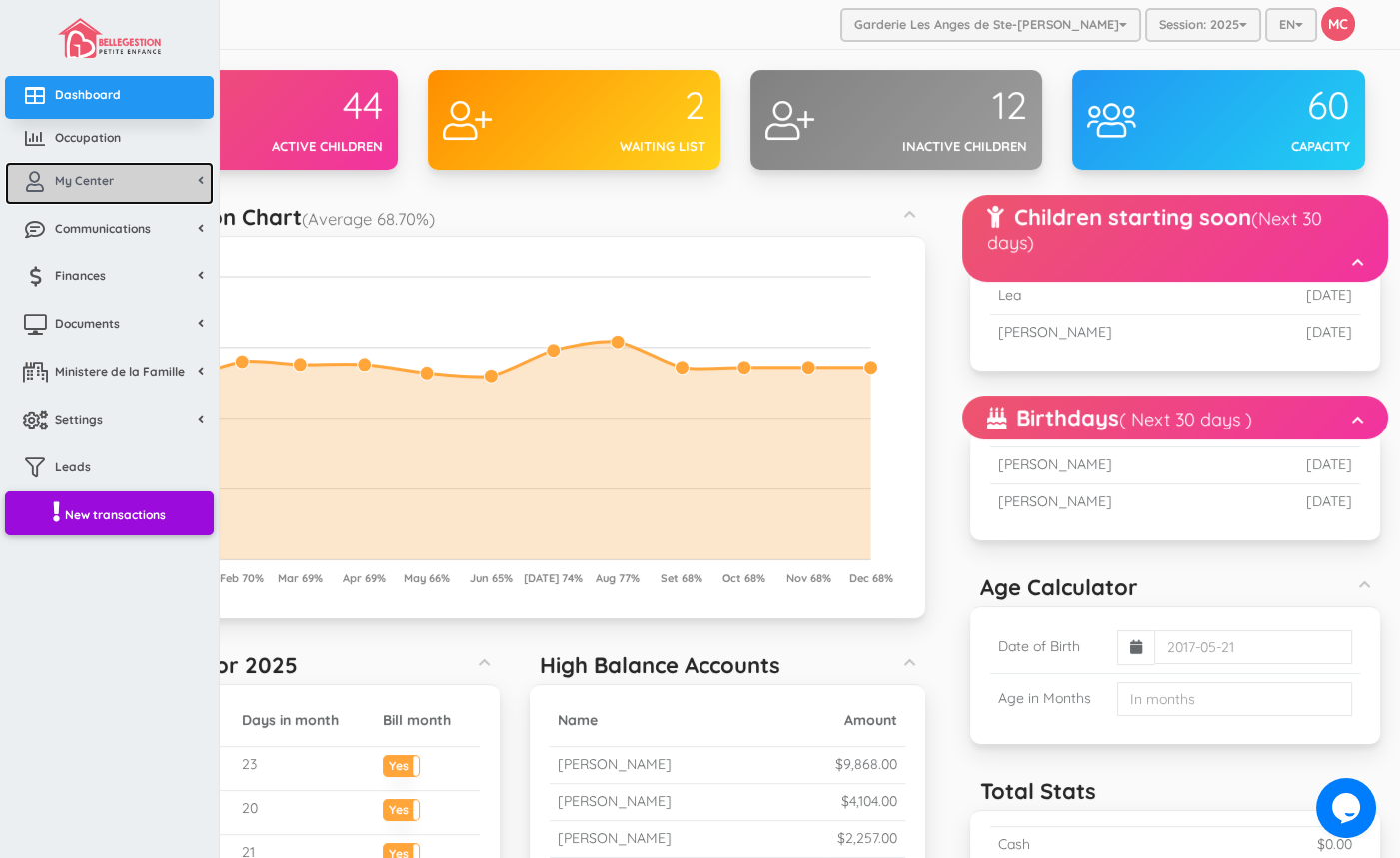 click on "My Center" at bounding box center (84, 180) 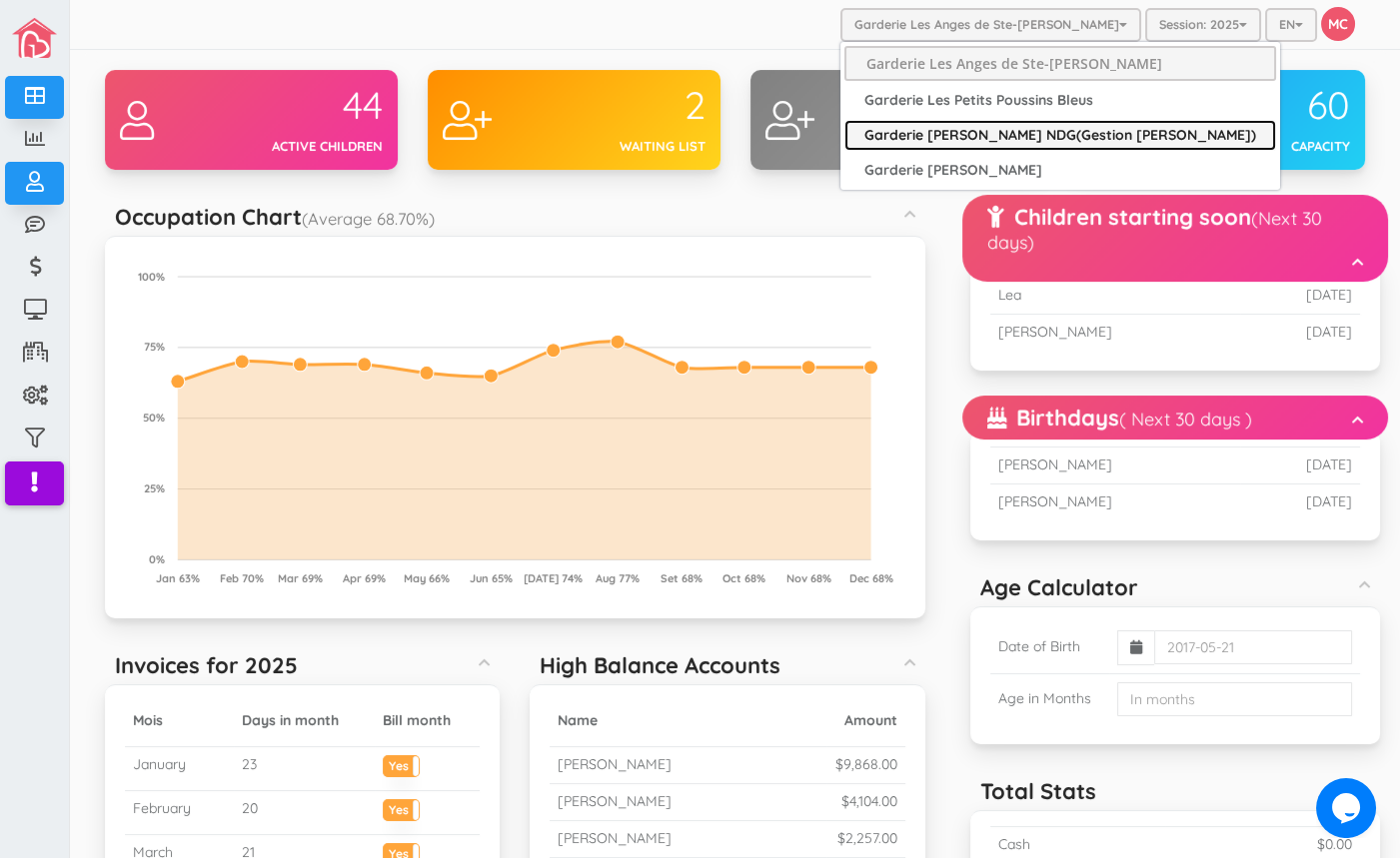click on "Garderie [PERSON_NAME] NDG(Gestion [PERSON_NAME])" at bounding box center [1060, 135] 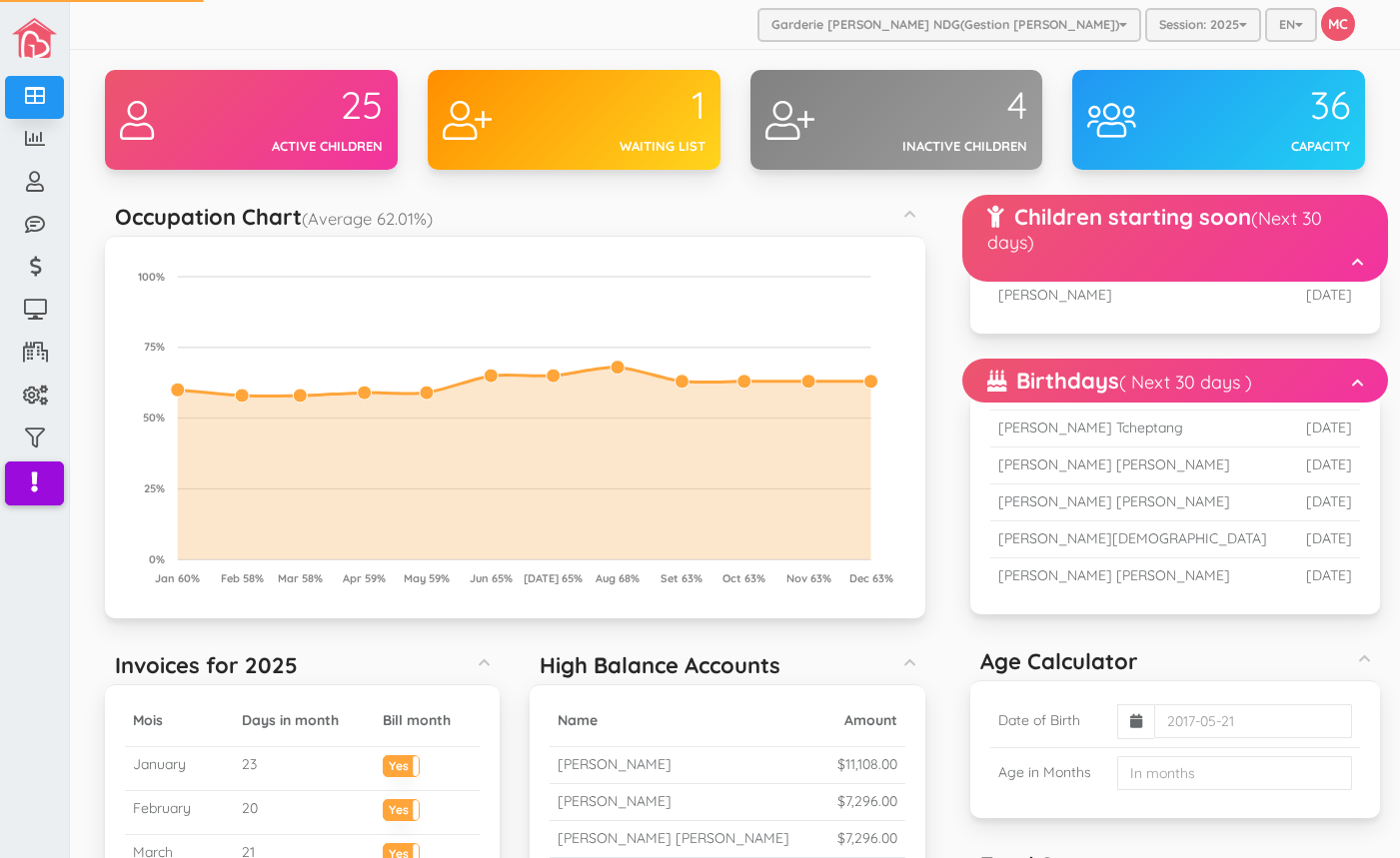 scroll, scrollTop: 0, scrollLeft: 0, axis: both 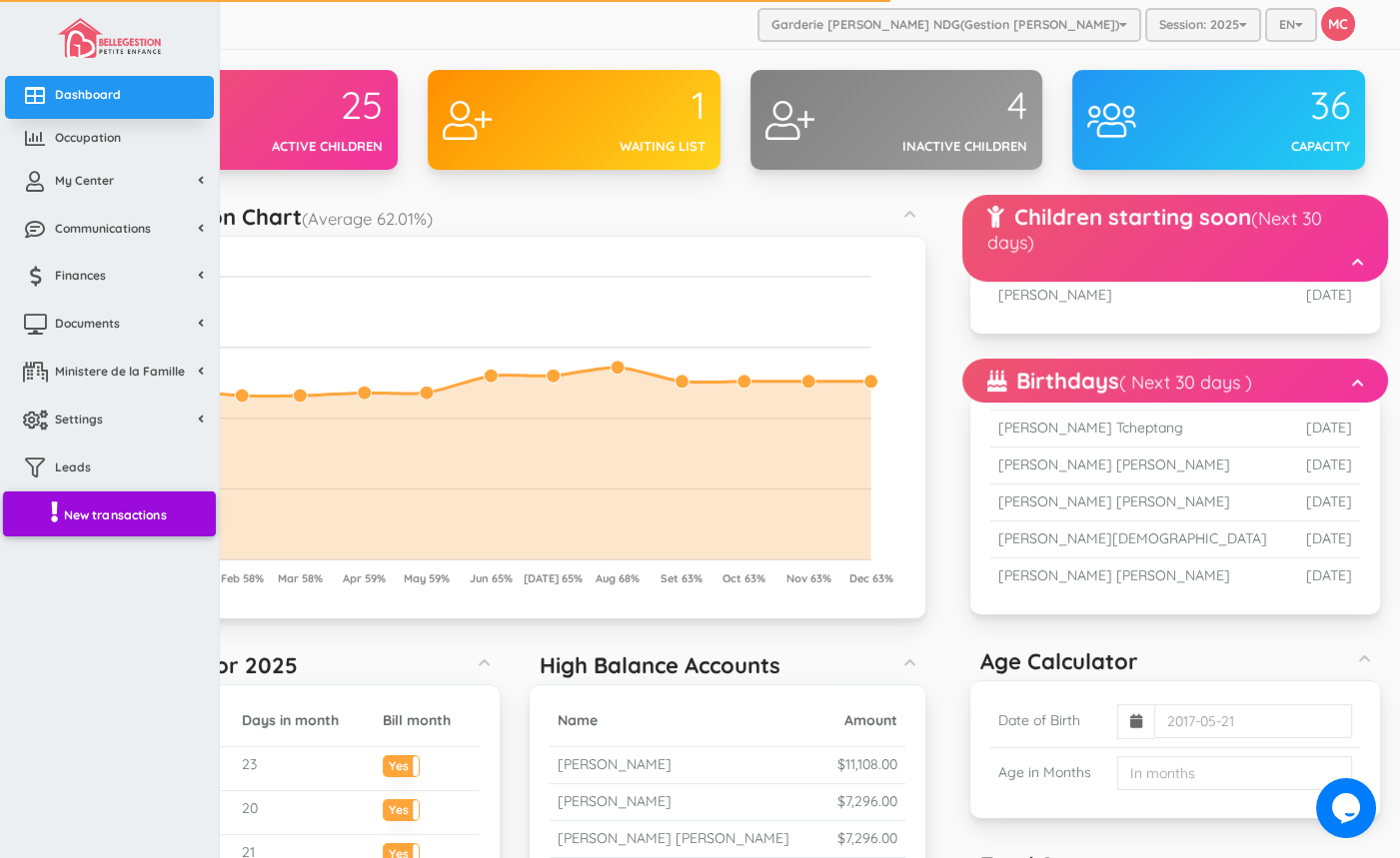 click on "New transactions" at bounding box center [115, 513] 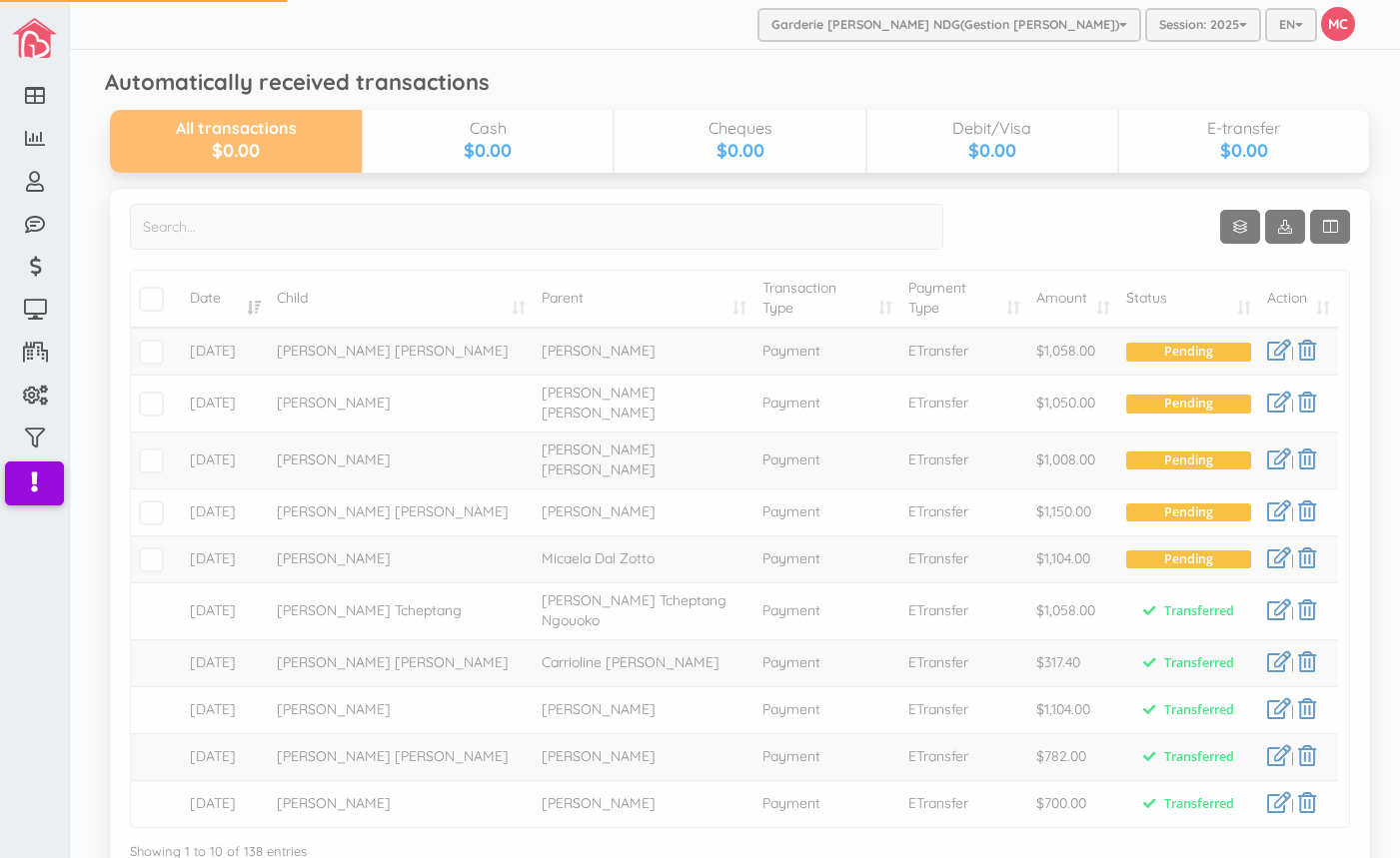 scroll, scrollTop: 0, scrollLeft: 0, axis: both 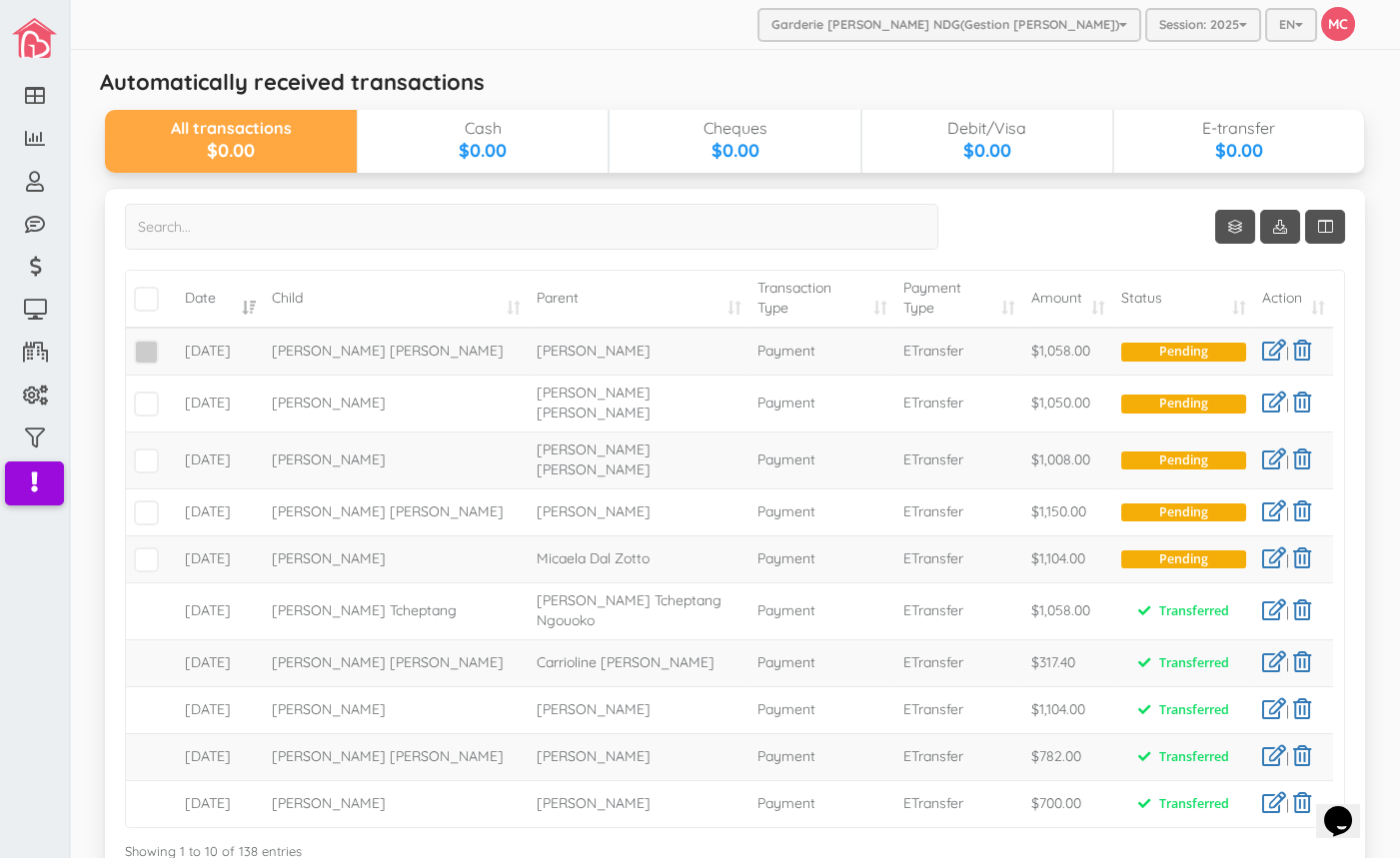 click at bounding box center [146, 352] 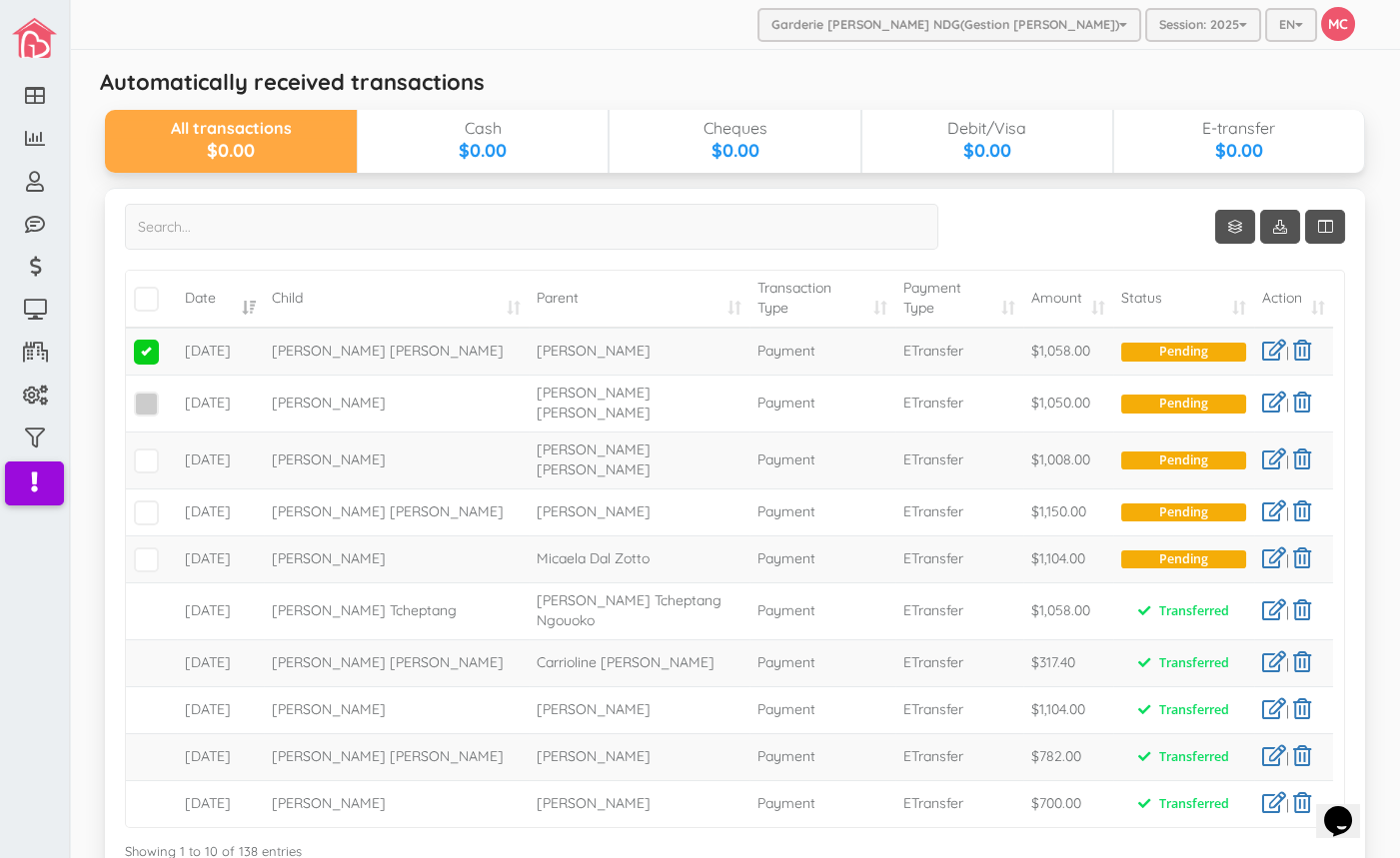 click at bounding box center [146, 404] 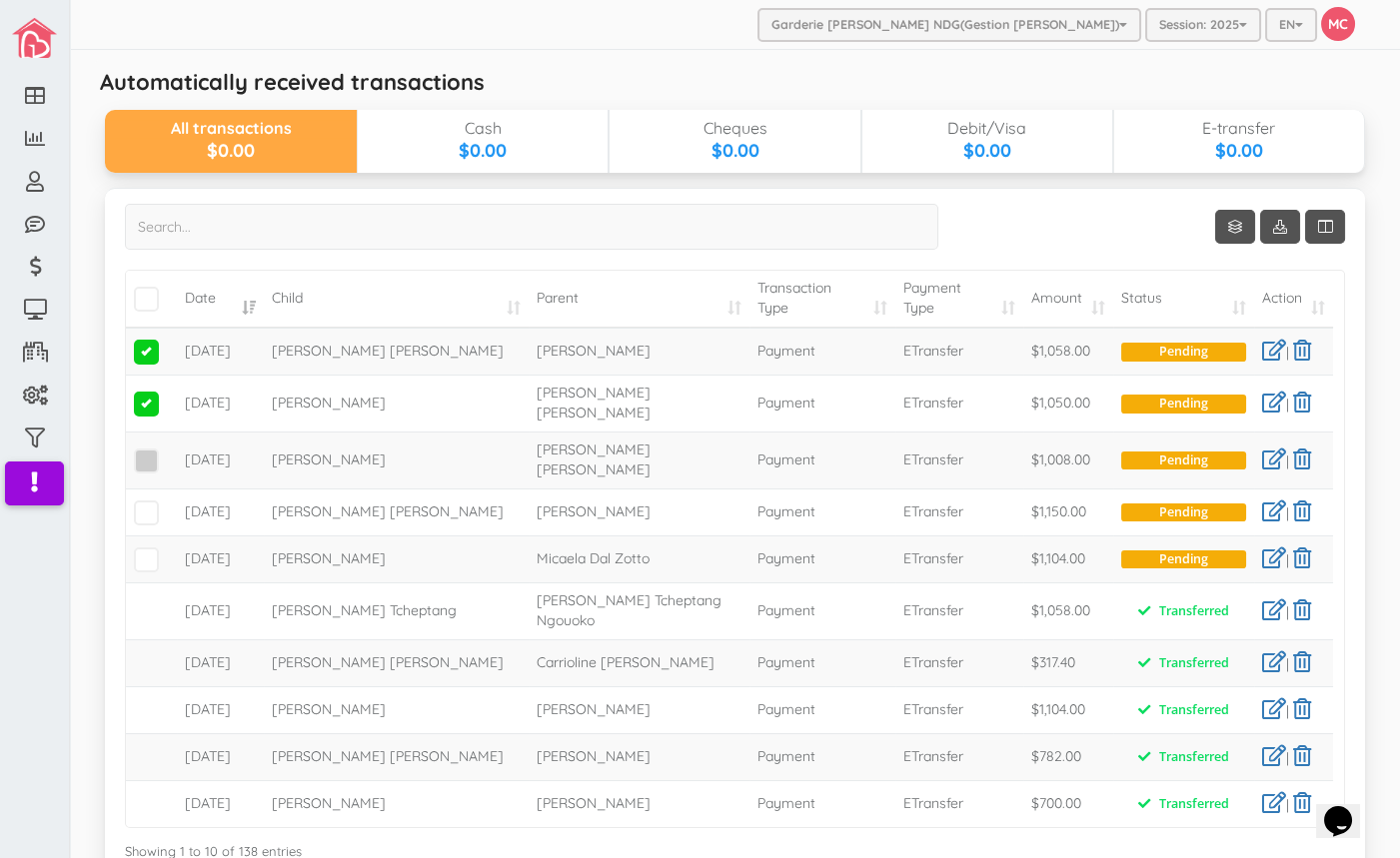 click at bounding box center [146, 460] 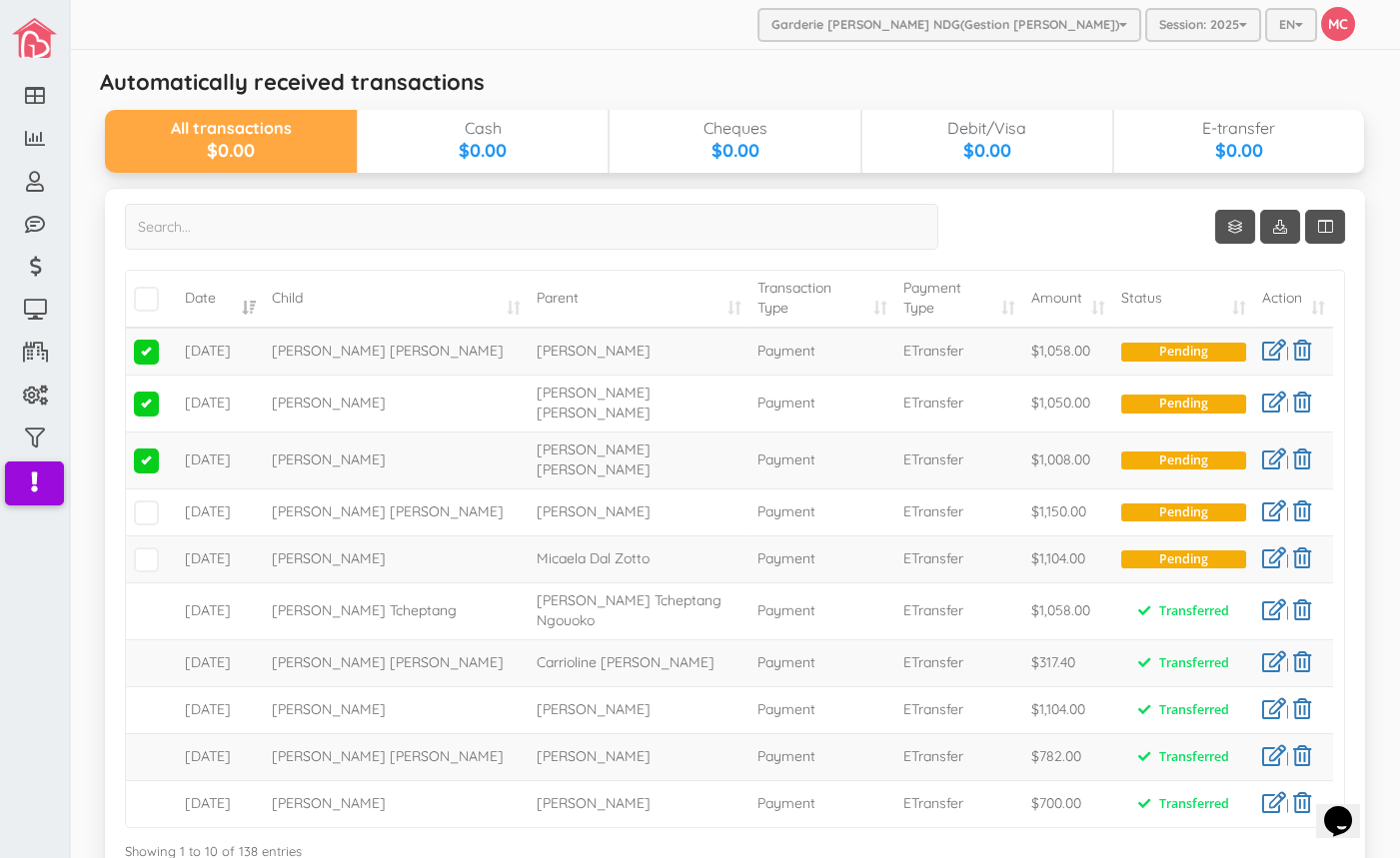 click at bounding box center (146, 404) 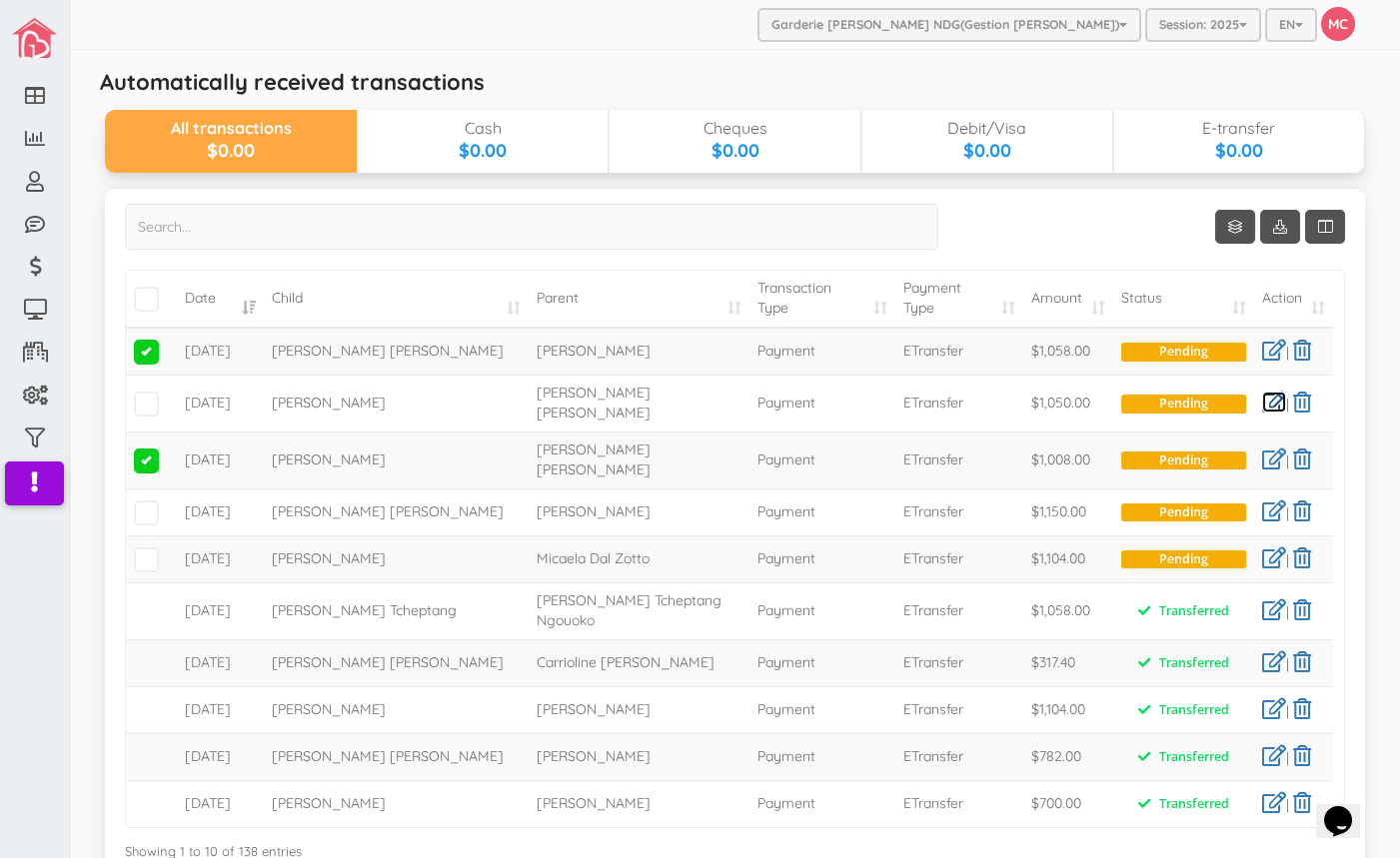 click at bounding box center [1274, 402] 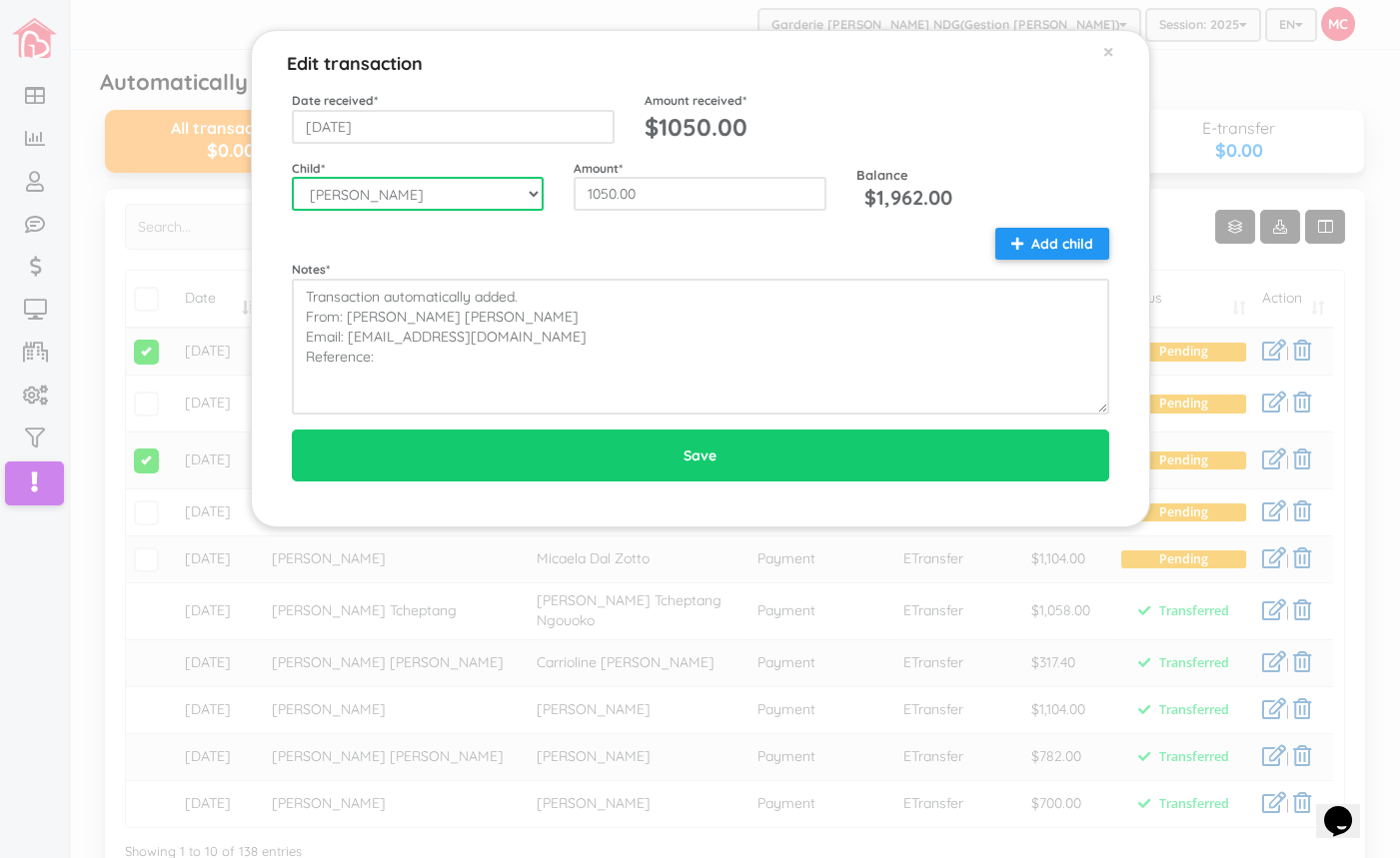 click on "--Select--
Aaliyah Marchica
Alannah Rose Canete
Aretha Day Tabo-oy
Ariella Elizabeth Baker
David Abraham Soyebi
Djibril Hakim Ba
Eden Yoann Ngouoko Tcheptang
Eithan Michel Michel
Emilio Reyes-Alvarenga
Erica Thompson
Evelyn Ester Reyes Prado
Fabihana Smylie Saint-Fort Cherenfant
Fatima Binta Barry
Felix Shea Eitzen-Kitt
Ibrahima Barry
Janaiah Kassie Amurao
Jiana Corazon Montano
Joaquim Vergé Gomez
Kazi Zaeem Islam
Keizen Tyron Rufino
Maliyah Eden Cerisme
Mamadou Bobo Dieng
Marcelo  Vergé
Matheo Duchesne
Michael Gabriel Justo Charbonneau
Ndoumbane Samb
Riya Katarina Marchica
Serigne Saliou Mbacke Samb
Star Hyatt
Zaylee Alexie Cando" at bounding box center [418, 194] 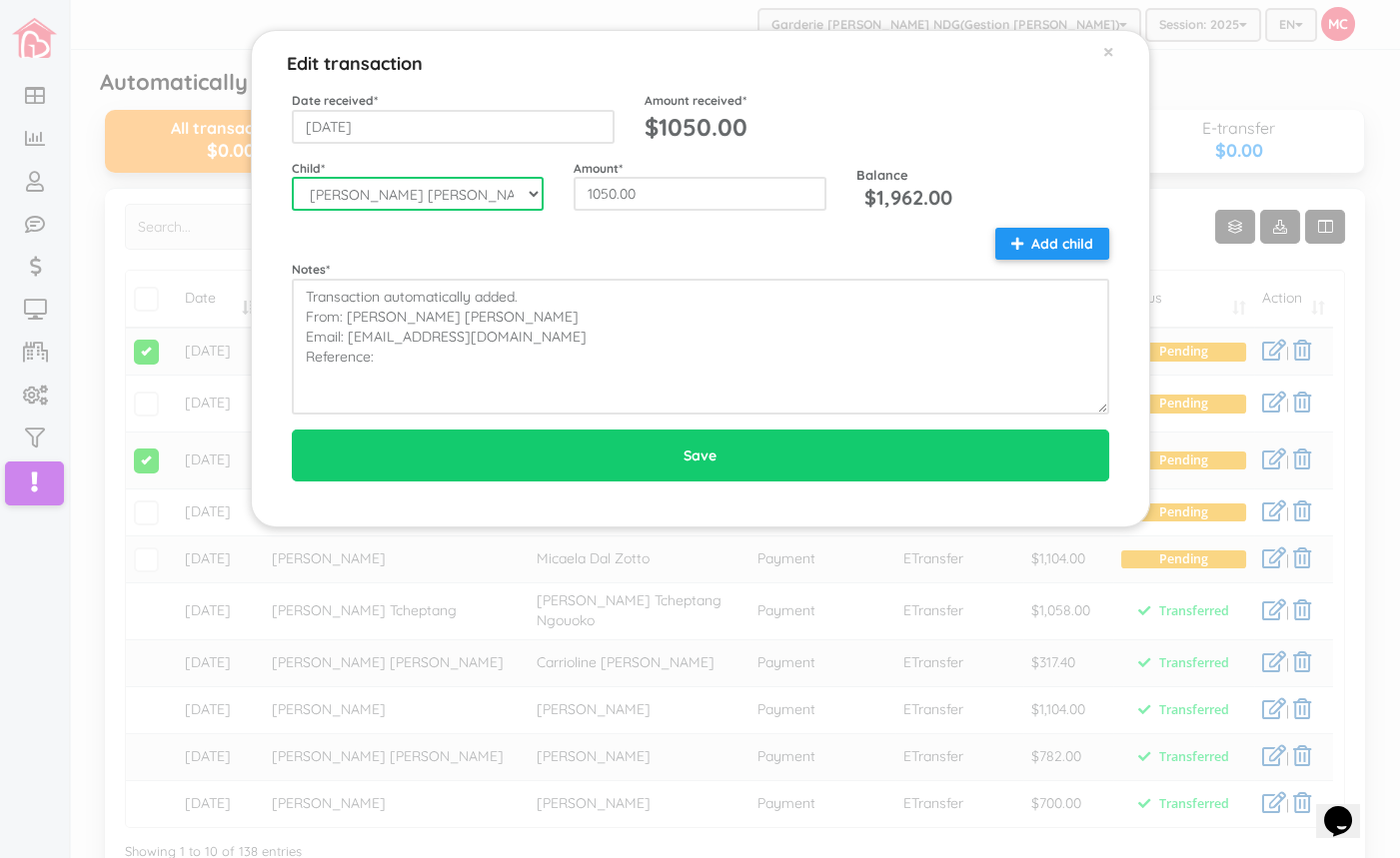 click on "--Select--
Aaliyah Marchica
Alannah Rose Canete
Aretha Day Tabo-oy
Ariella Elizabeth Baker
David Abraham Soyebi
Djibril Hakim Ba
Eden Yoann Ngouoko Tcheptang
Eithan Michel Michel
Emilio Reyes-Alvarenga
Erica Thompson
Evelyn Ester Reyes Prado
Fabihana Smylie Saint-Fort Cherenfant
Fatima Binta Barry
Felix Shea Eitzen-Kitt
Ibrahima Barry
Janaiah Kassie Amurao
Jiana Corazon Montano
Joaquim Vergé Gomez
Kazi Zaeem Islam
Keizen Tyron Rufino
Maliyah Eden Cerisme
Mamadou Bobo Dieng
Marcelo  Vergé
Matheo Duchesne
Michael Gabriel Justo Charbonneau
Ndoumbane Samb
Riya Katarina Marchica
Serigne Saliou Mbacke Samb
Star Hyatt
Zaylee Alexie Cando" at bounding box center [418, 194] 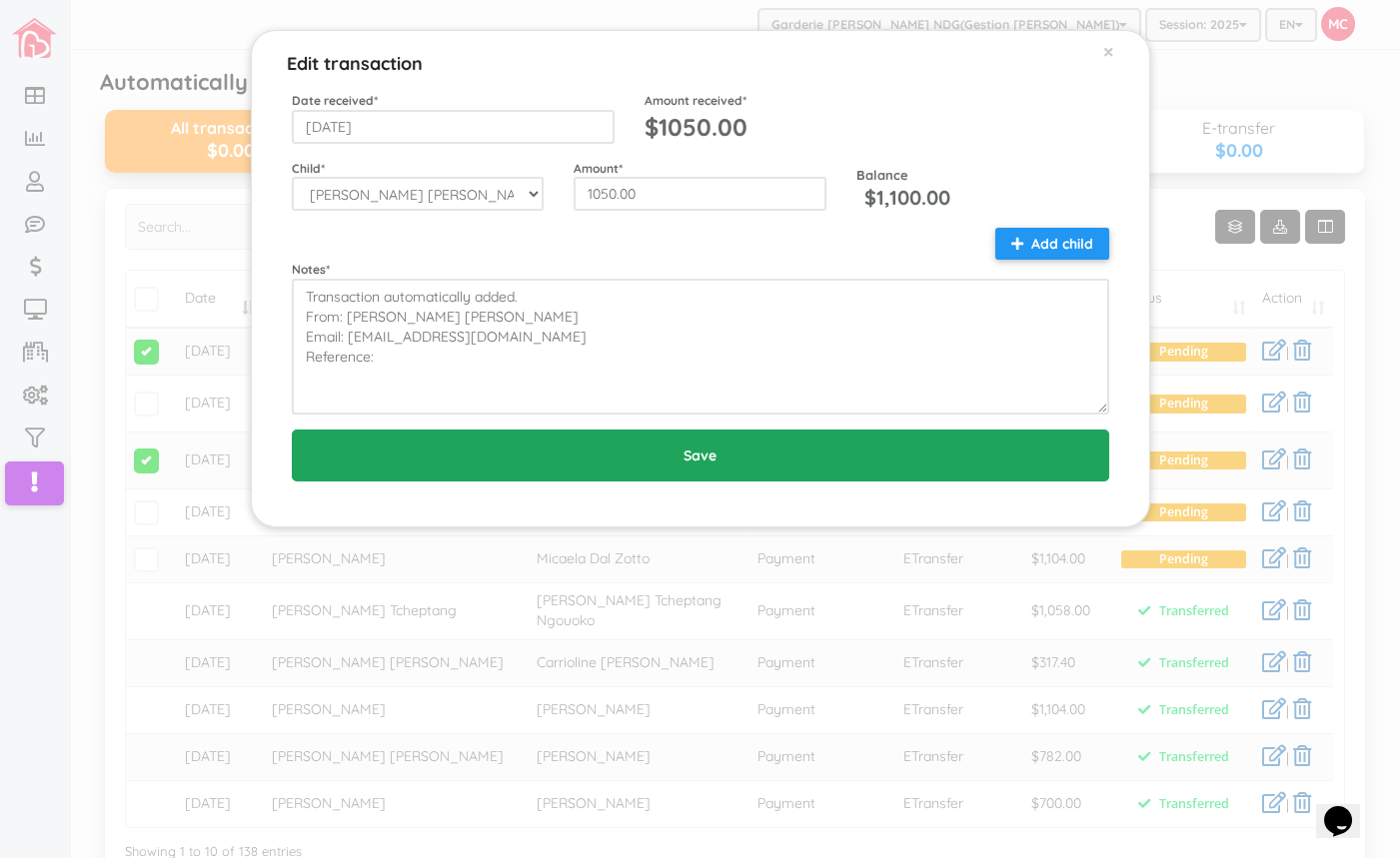 click on "Save" at bounding box center [700, 455] 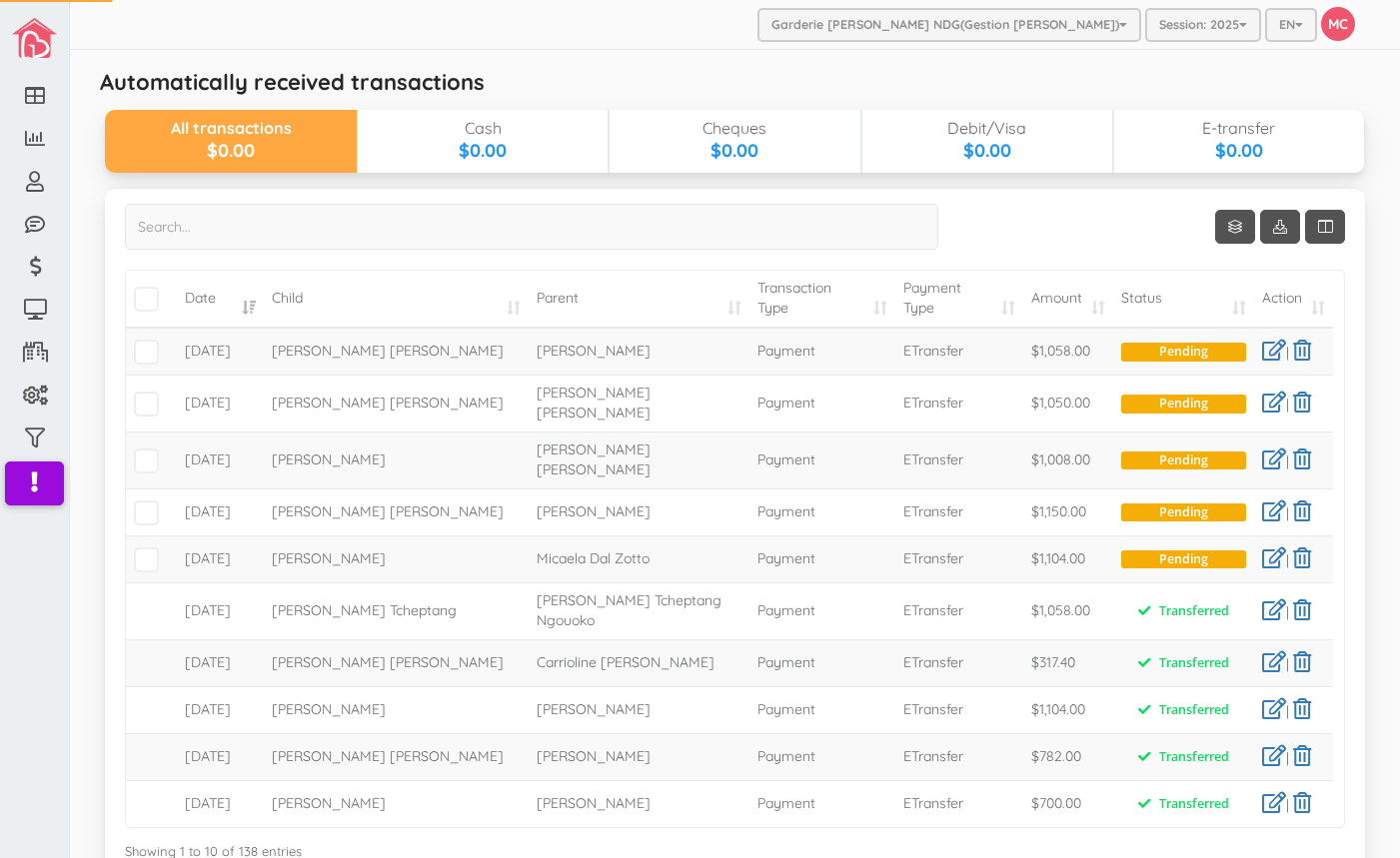 scroll, scrollTop: 0, scrollLeft: 0, axis: both 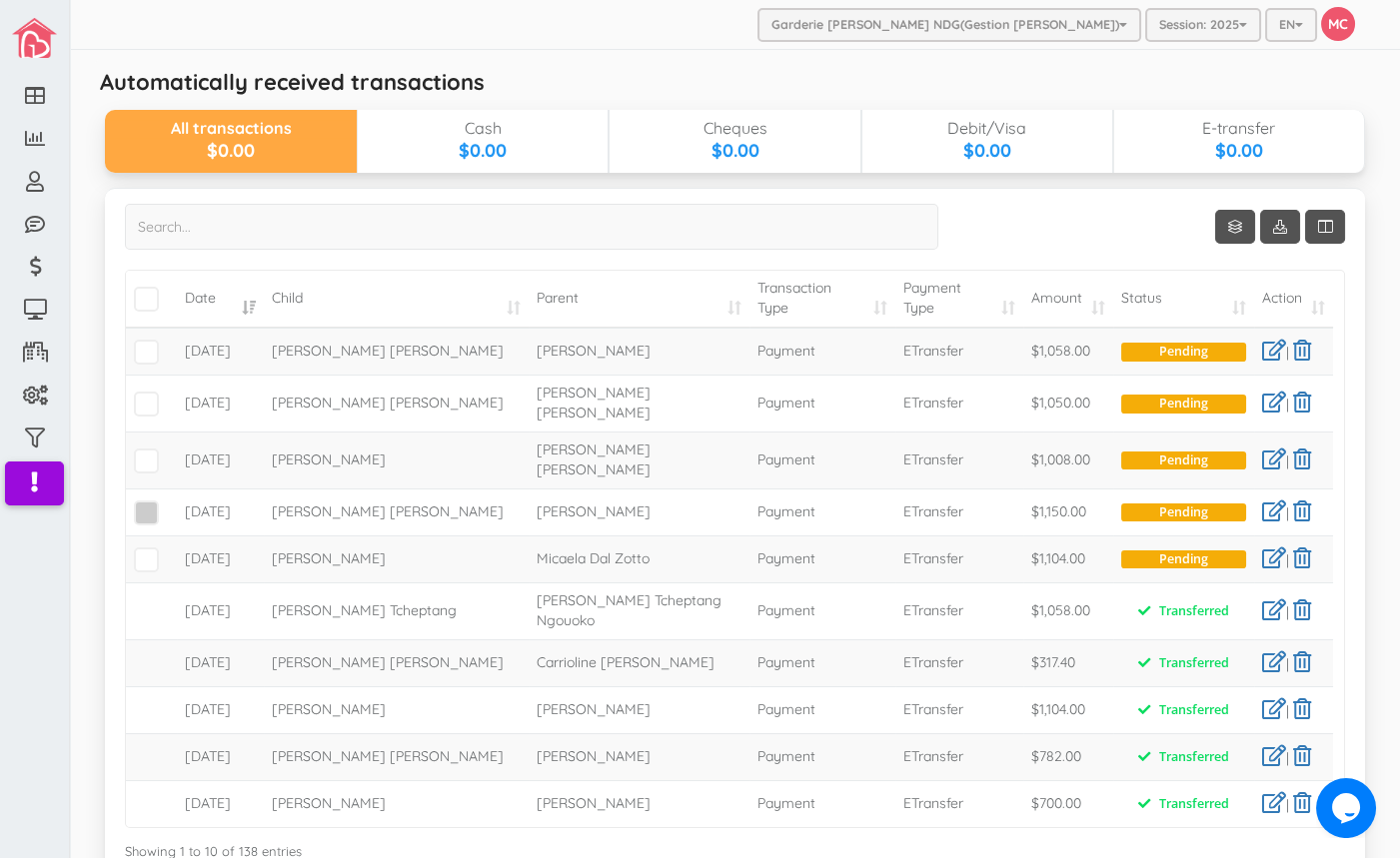 click at bounding box center (146, 512) 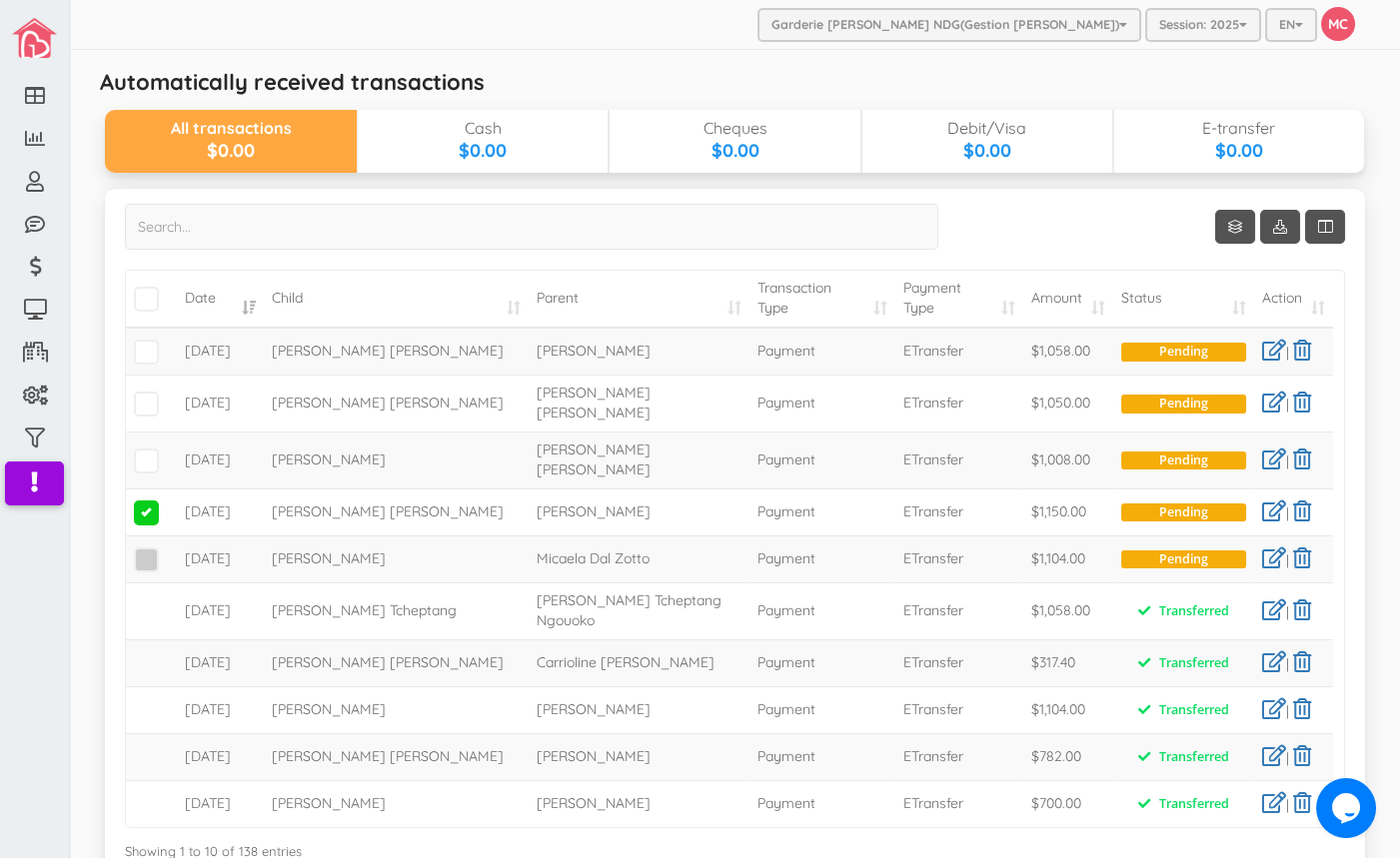 click at bounding box center (146, 559) 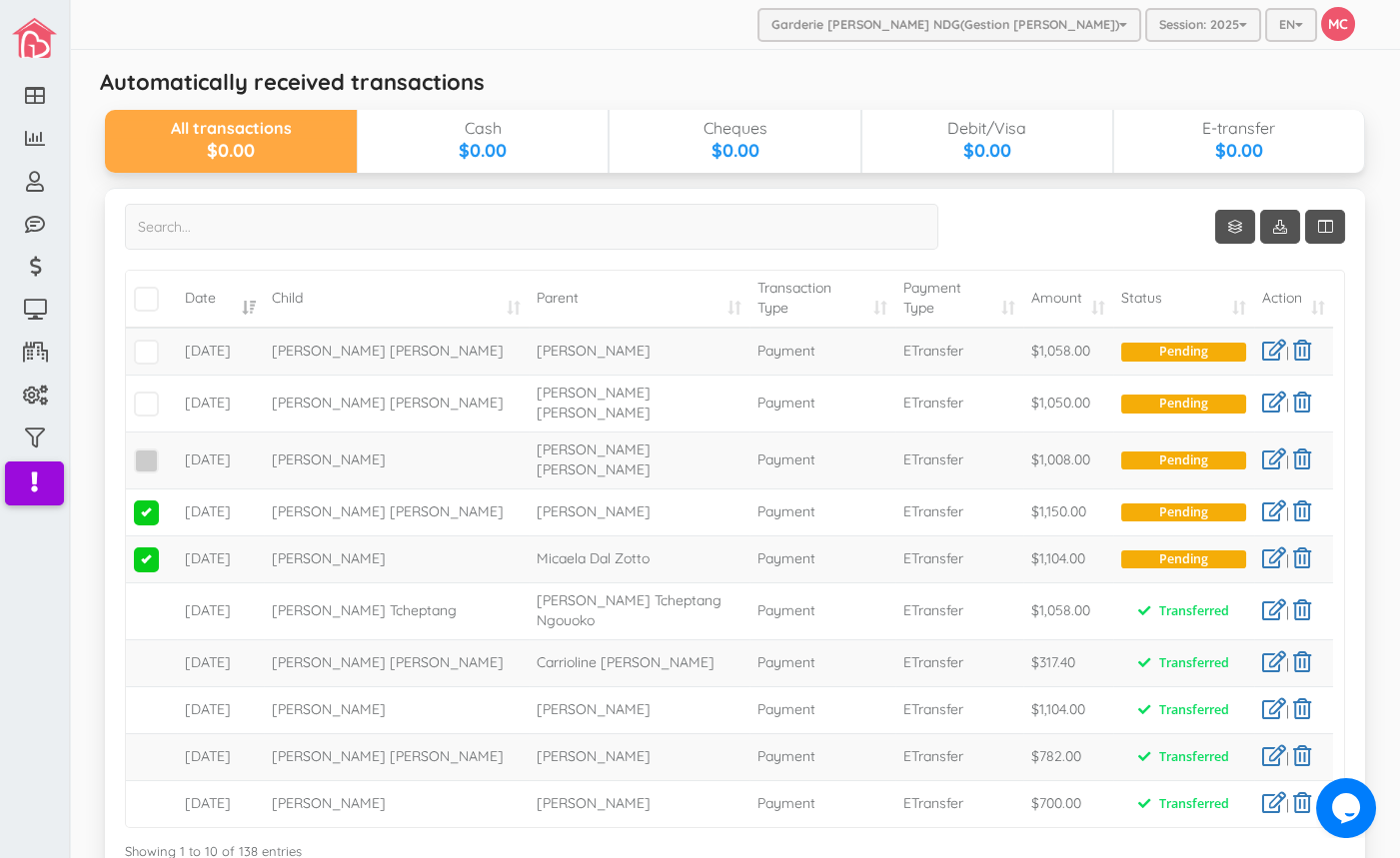click at bounding box center (146, 460) 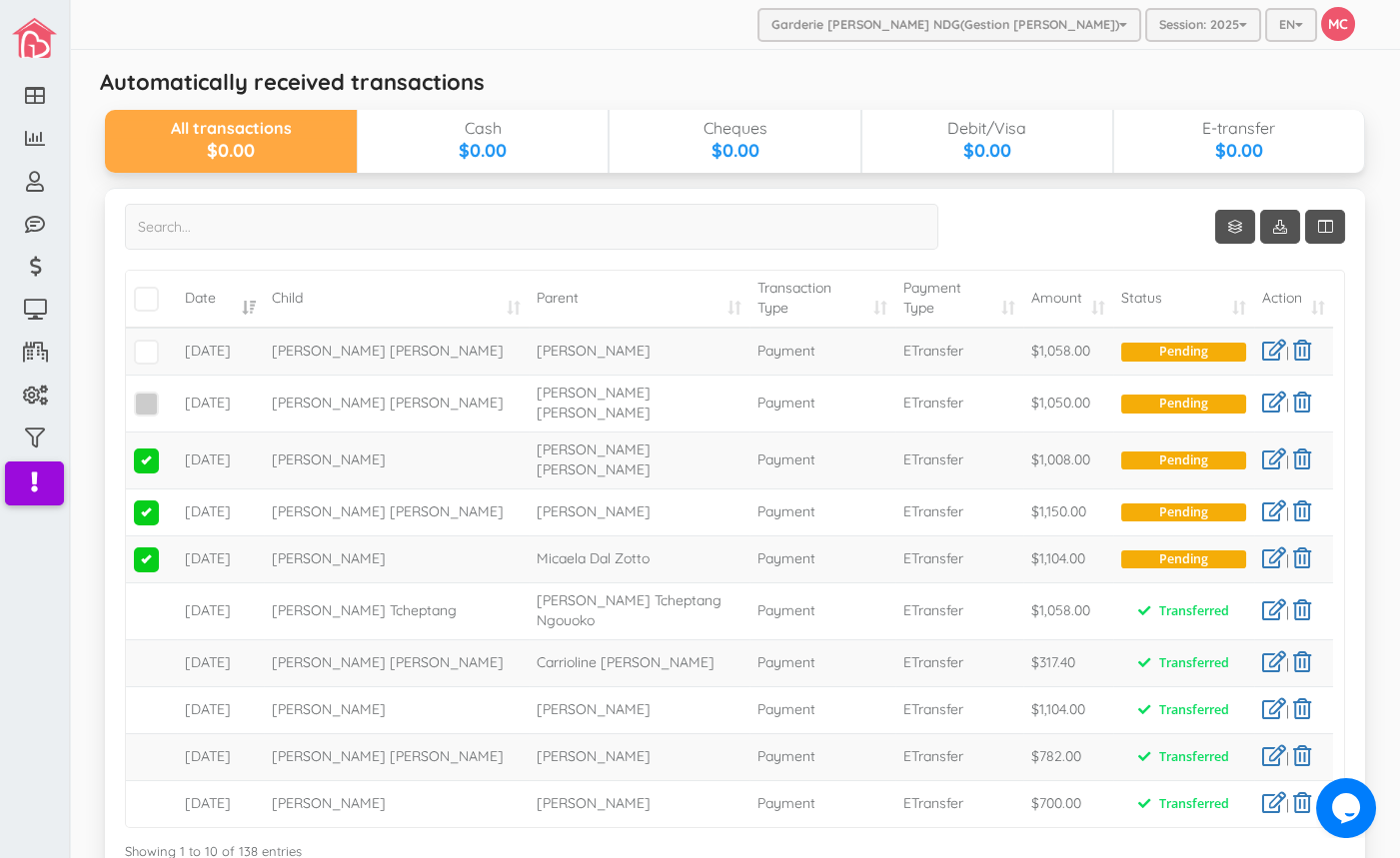 click at bounding box center [146, 404] 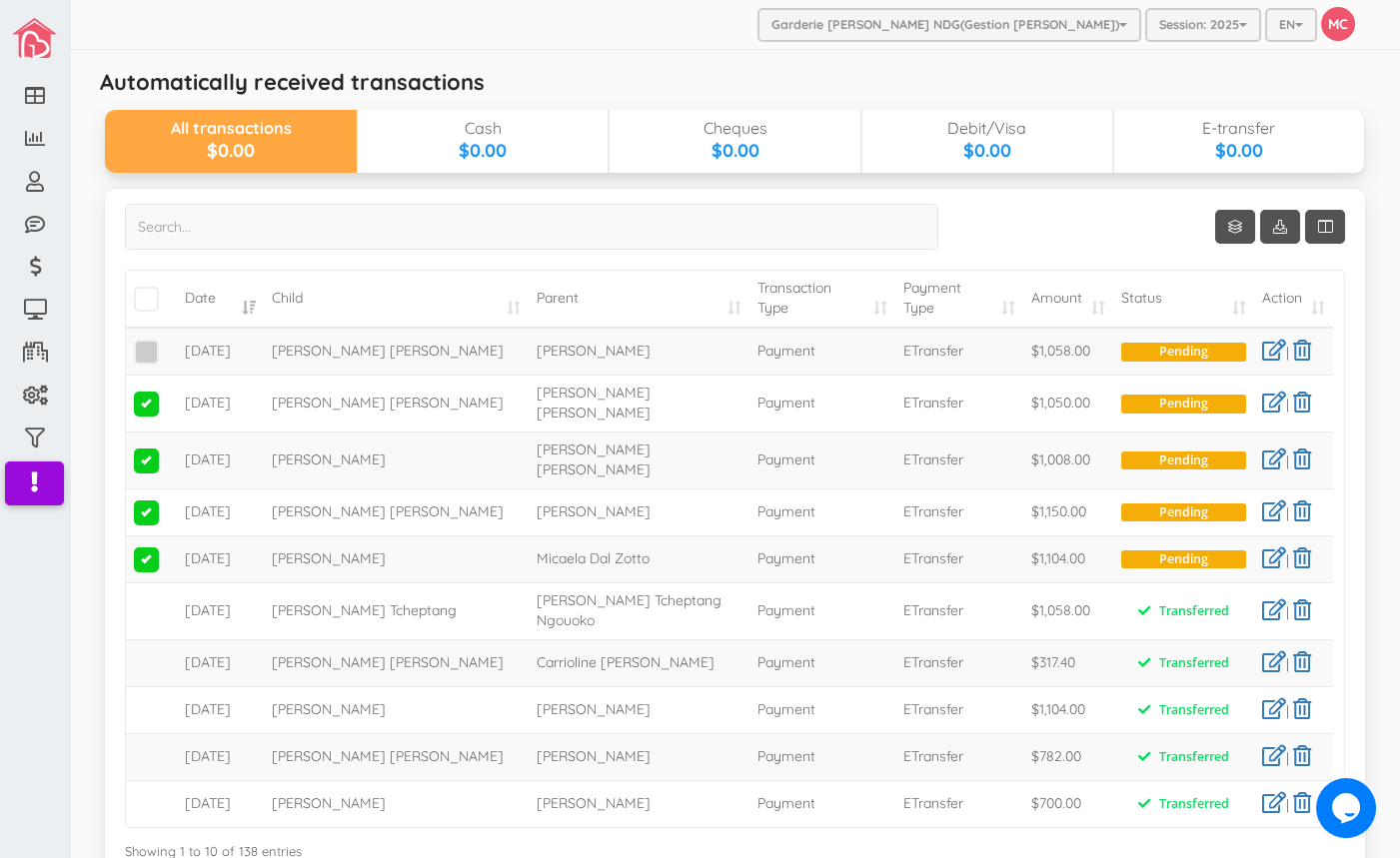 click at bounding box center [146, 352] 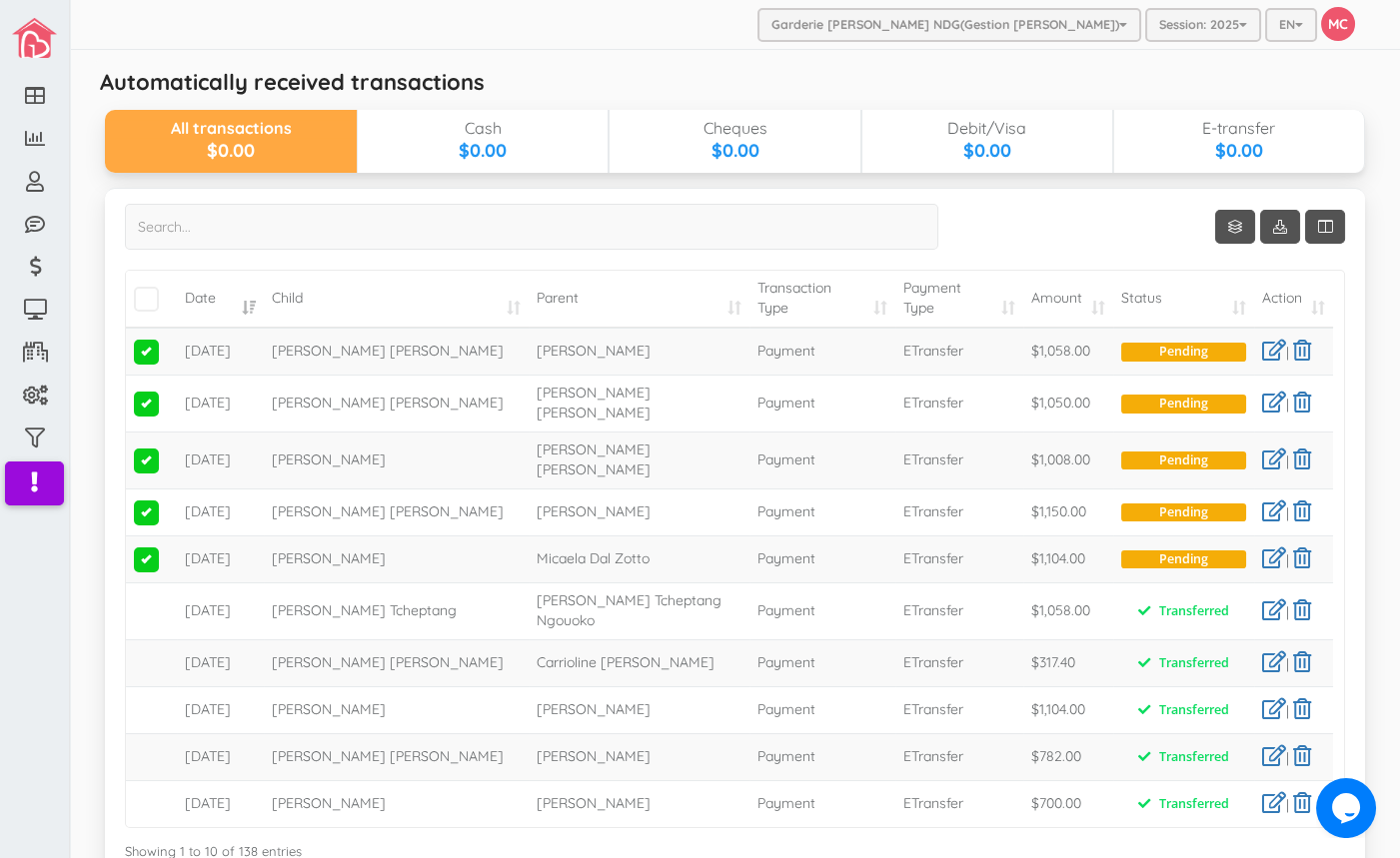 scroll, scrollTop: 270, scrollLeft: 0, axis: vertical 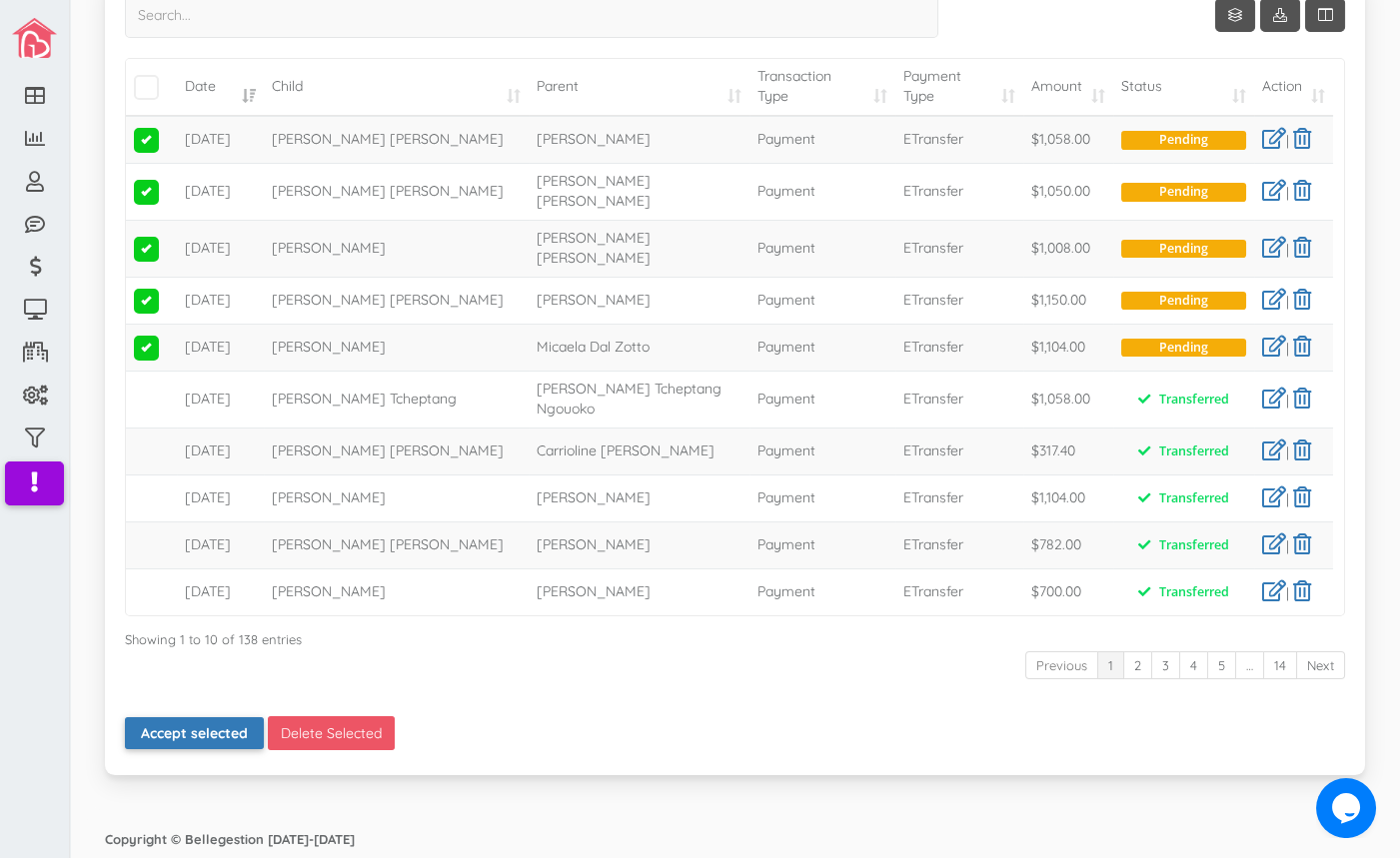click on "Accept selected" at bounding box center [194, 733] 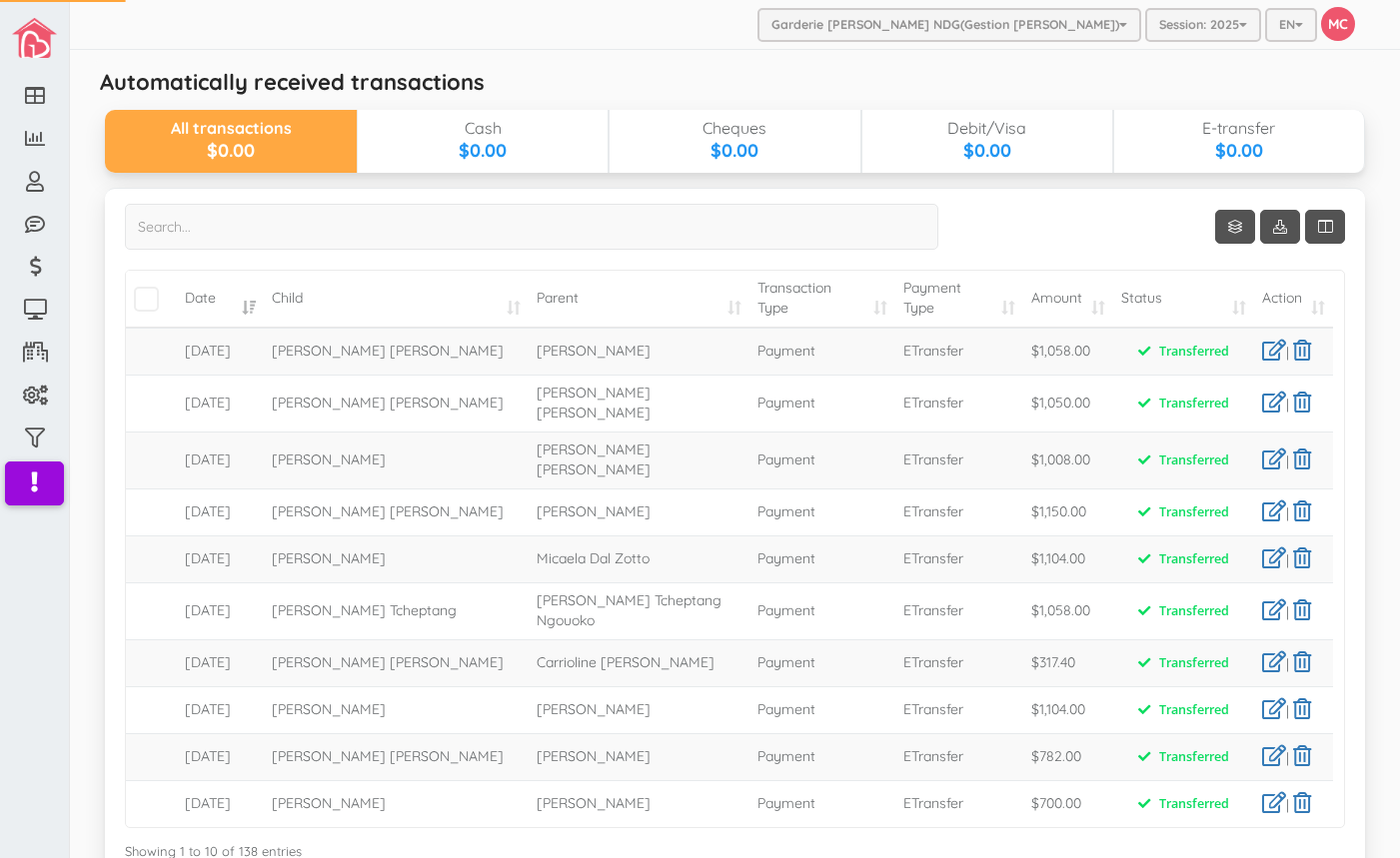 scroll, scrollTop: 0, scrollLeft: 0, axis: both 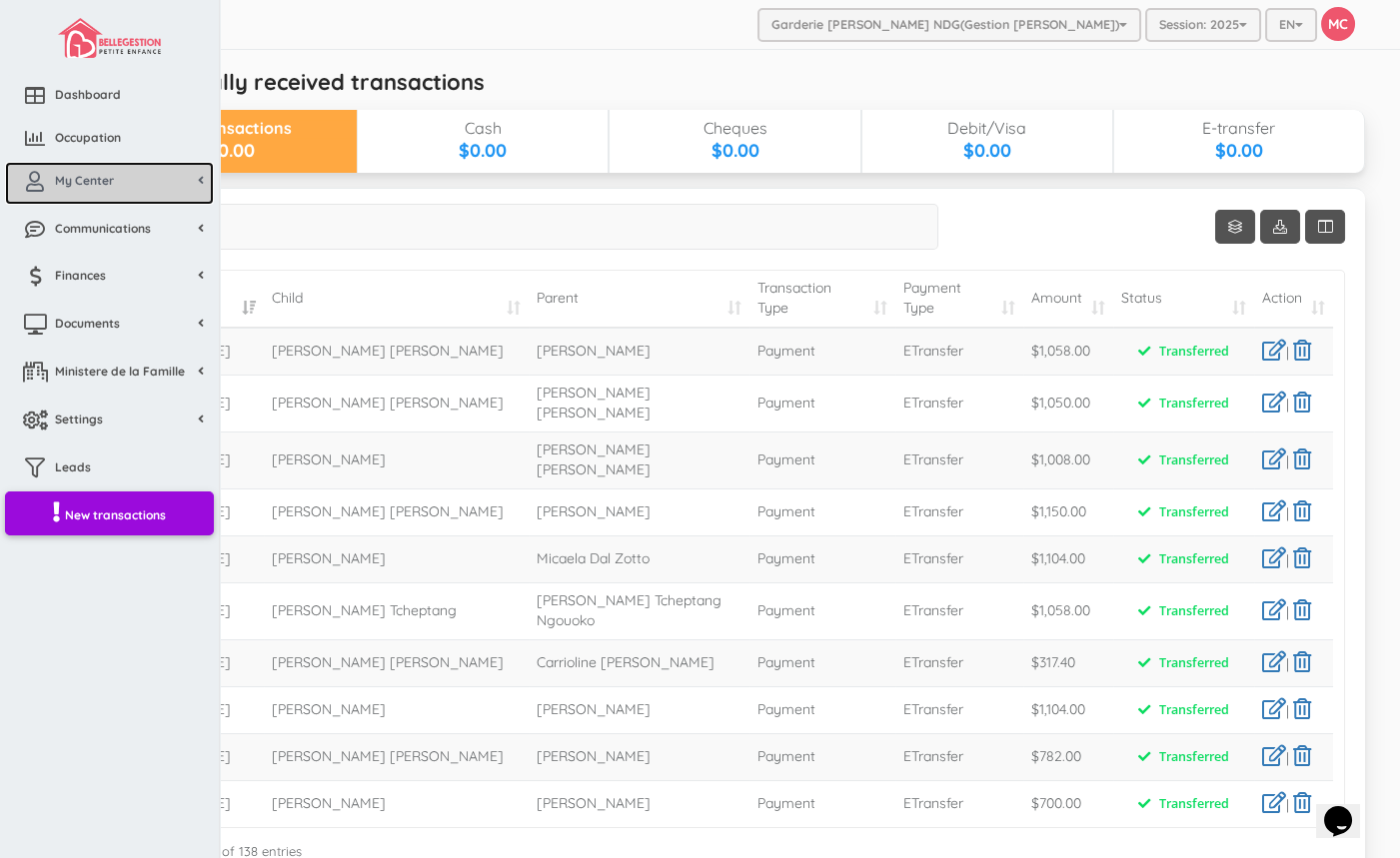 click on "My Center" at bounding box center [84, 180] 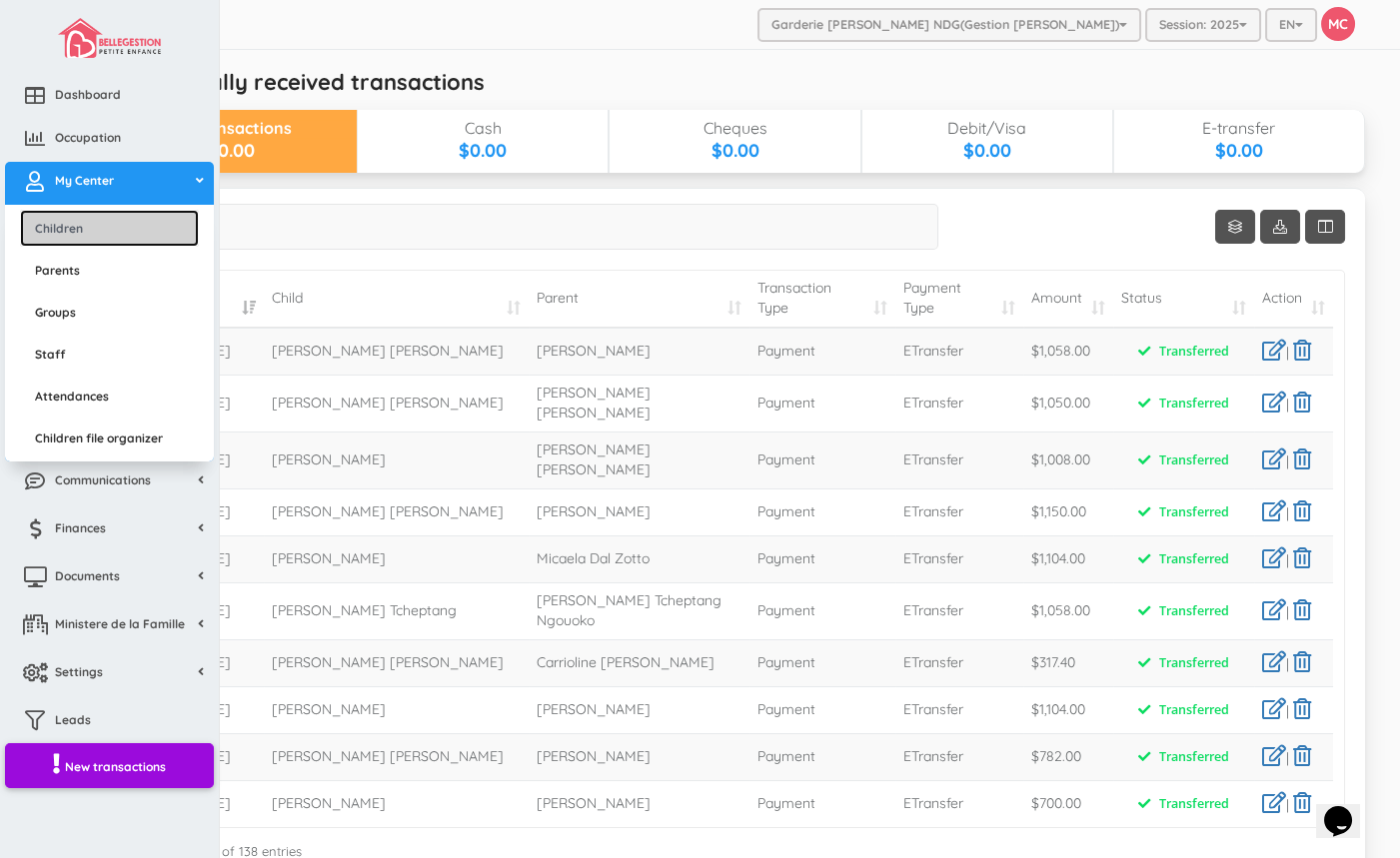 click on "Children" at bounding box center (109, 228) 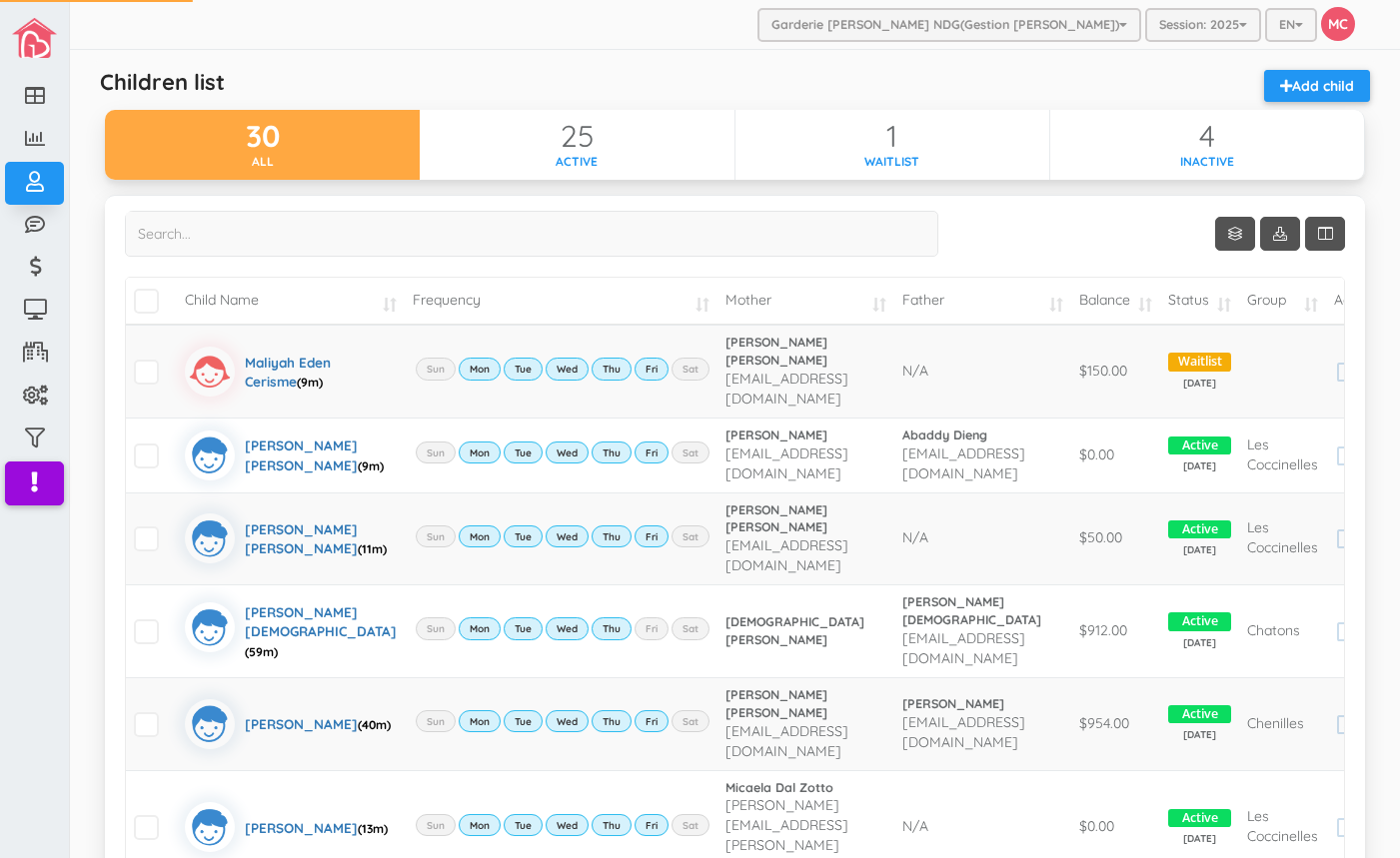 scroll, scrollTop: 0, scrollLeft: 0, axis: both 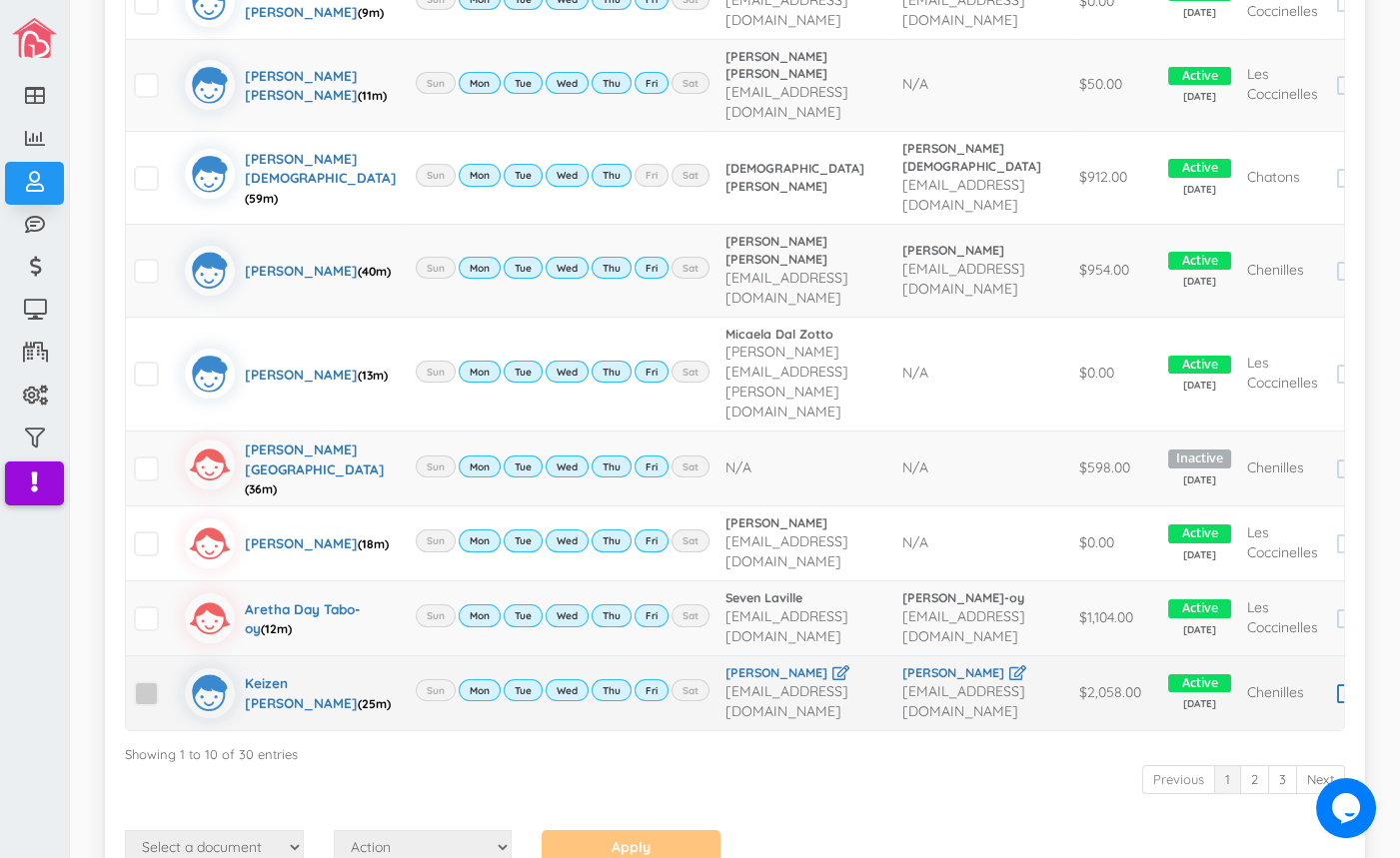 click at bounding box center [146, 693] 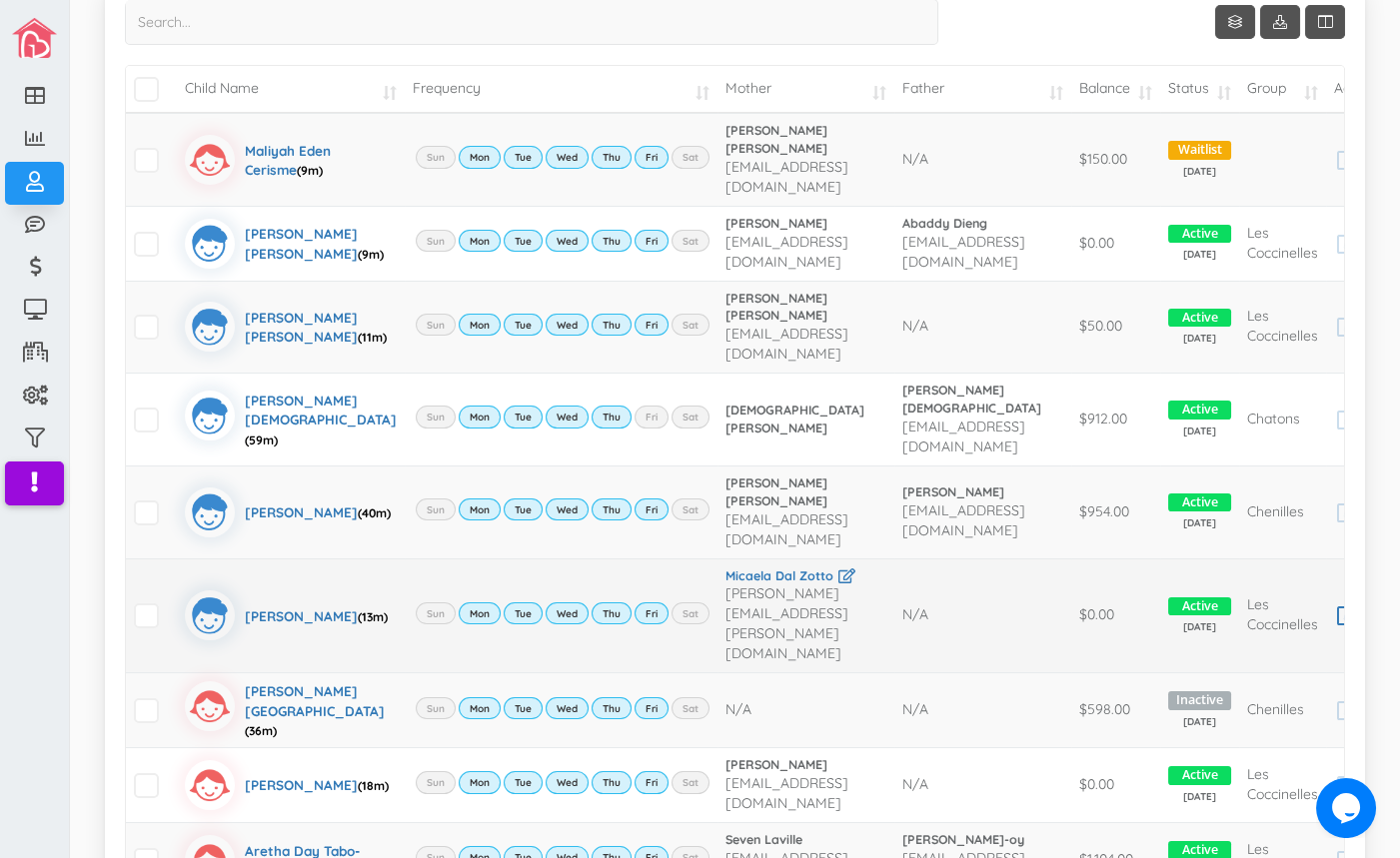 scroll, scrollTop: 0, scrollLeft: 0, axis: both 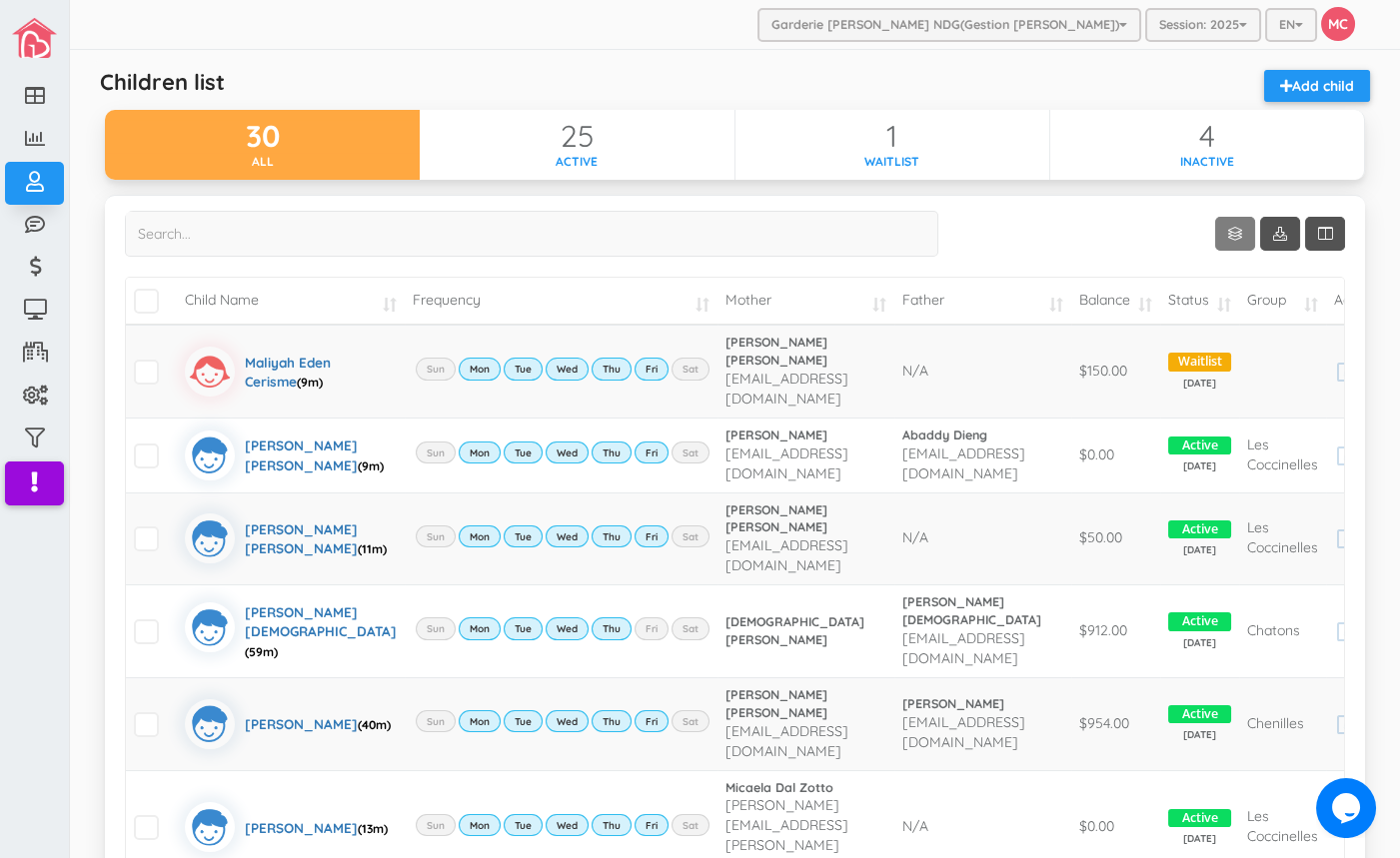 click on "Show 10 rows" at bounding box center (1235, 234) 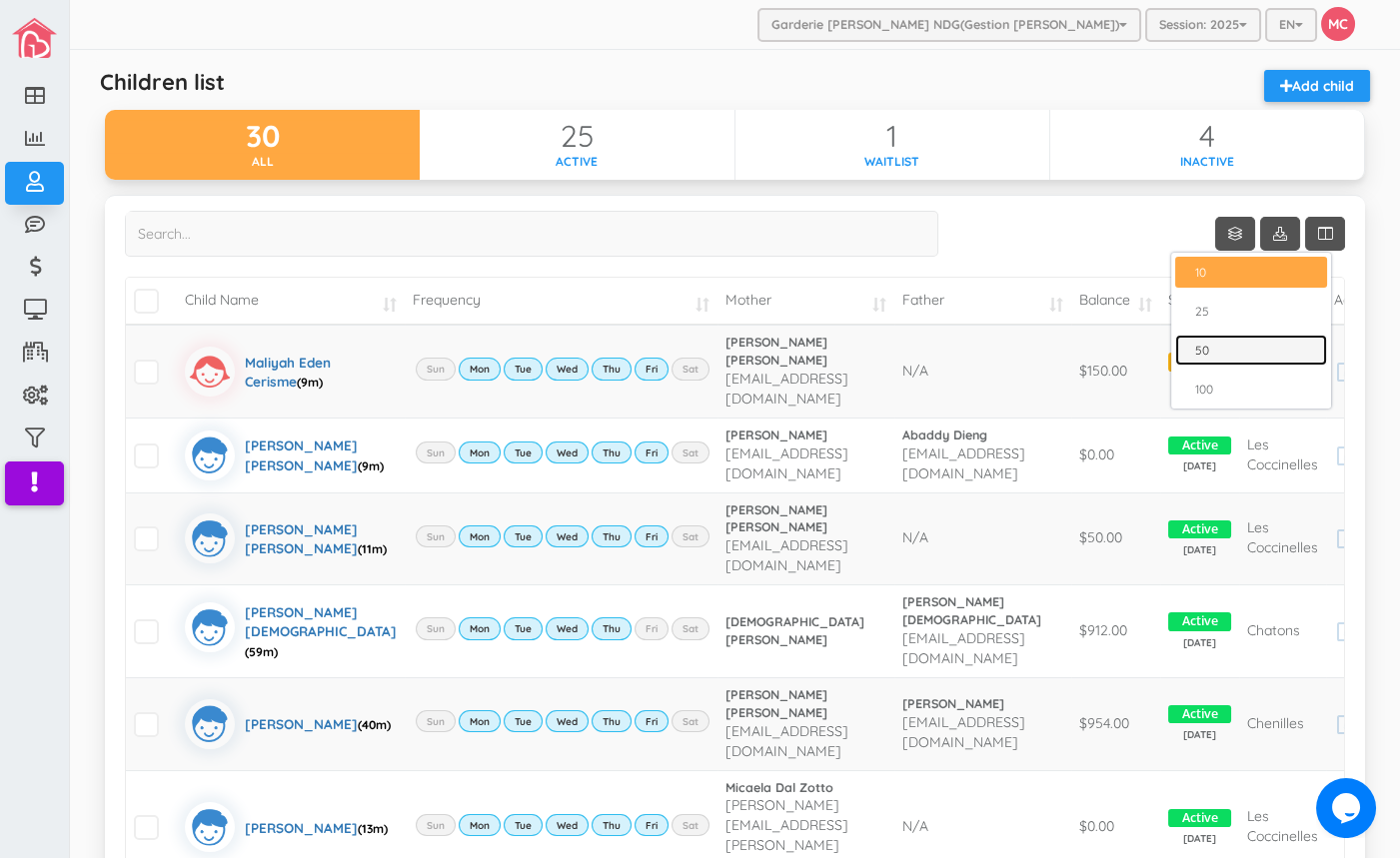 click on "50" at bounding box center (1251, 350) 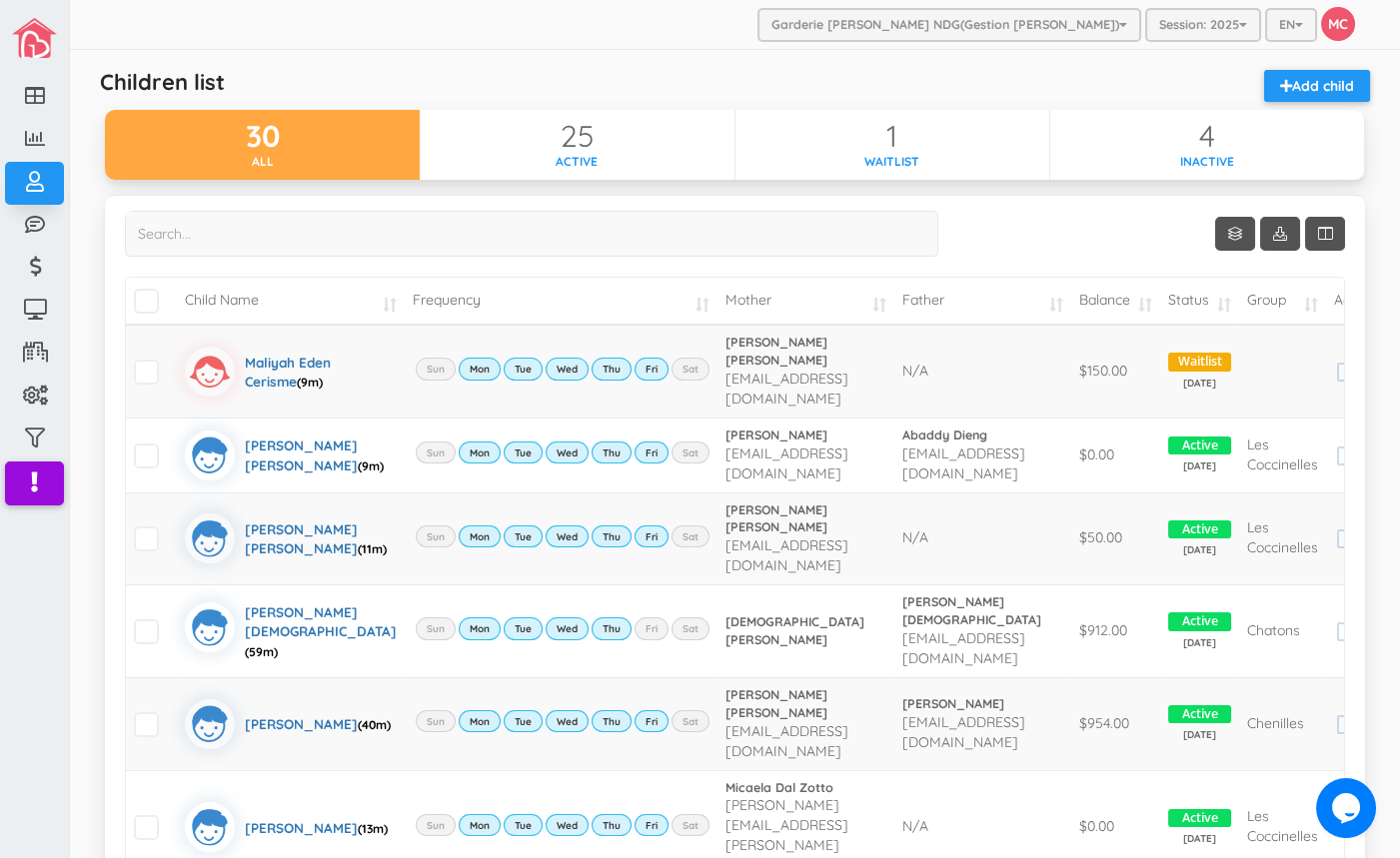 click on "Balance" at bounding box center (1115, 301) 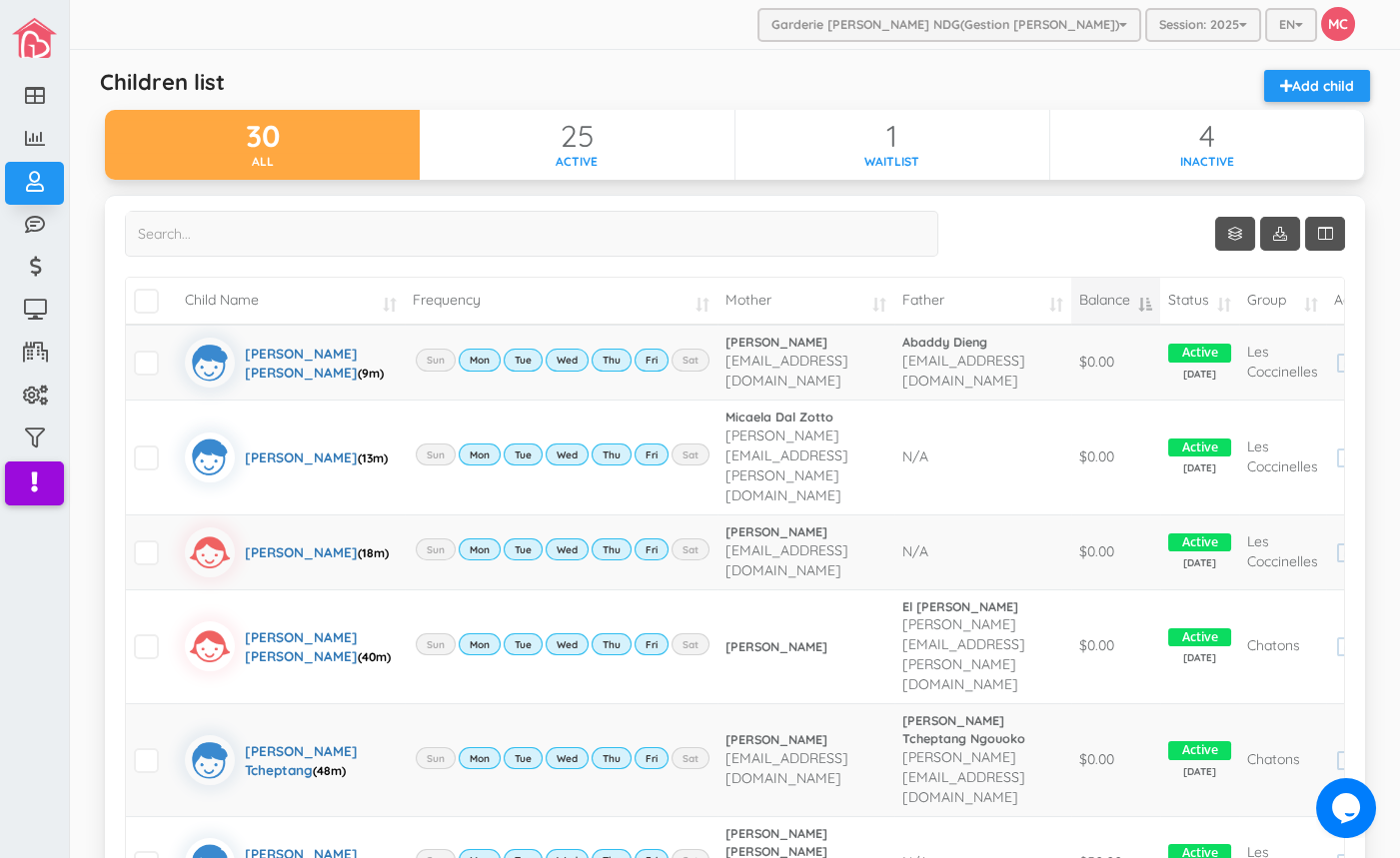 click on "Balance" at bounding box center [1115, 301] 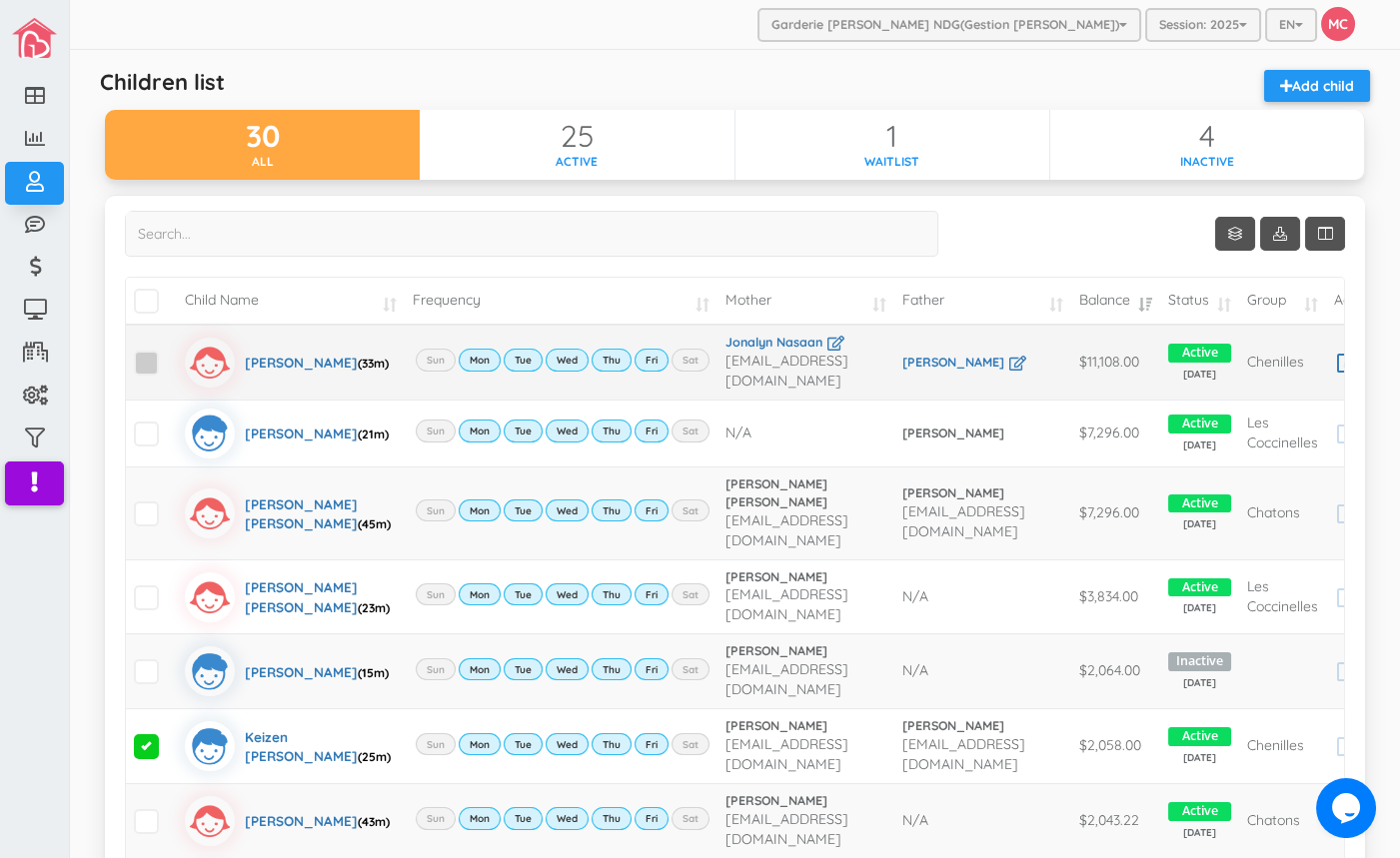 click at bounding box center (146, 363) 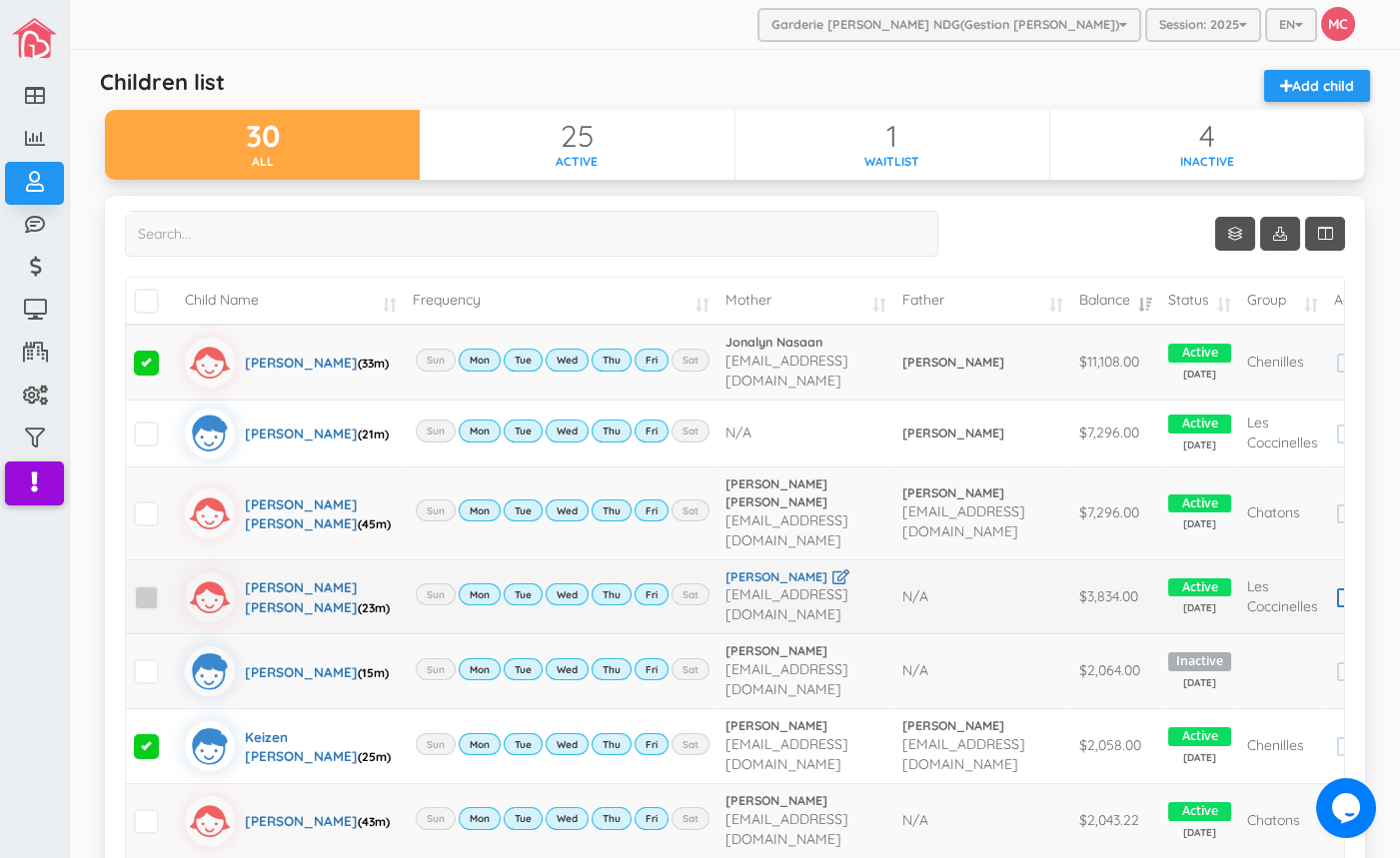 click at bounding box center (146, 597) 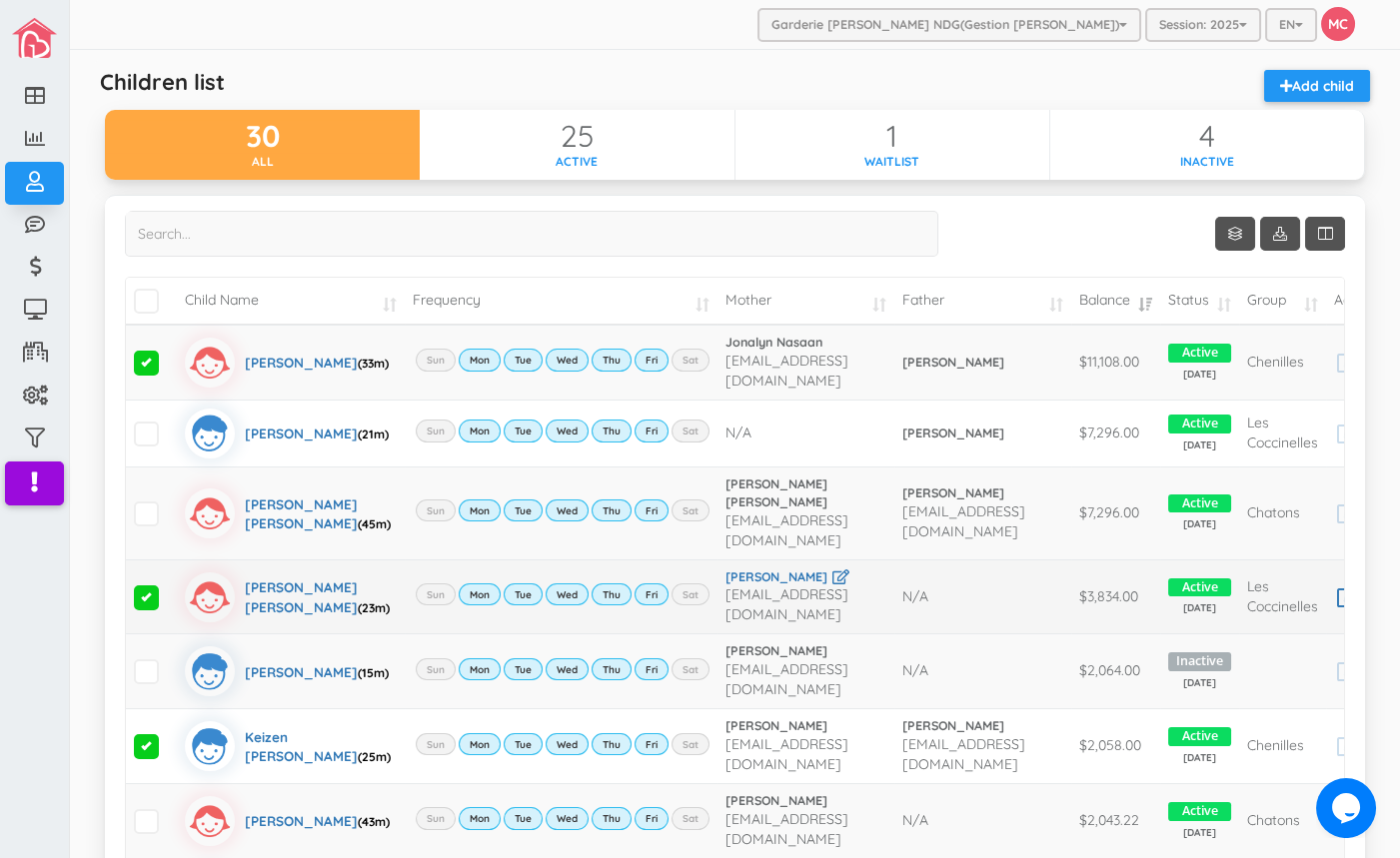 scroll, scrollTop: 90, scrollLeft: 0, axis: vertical 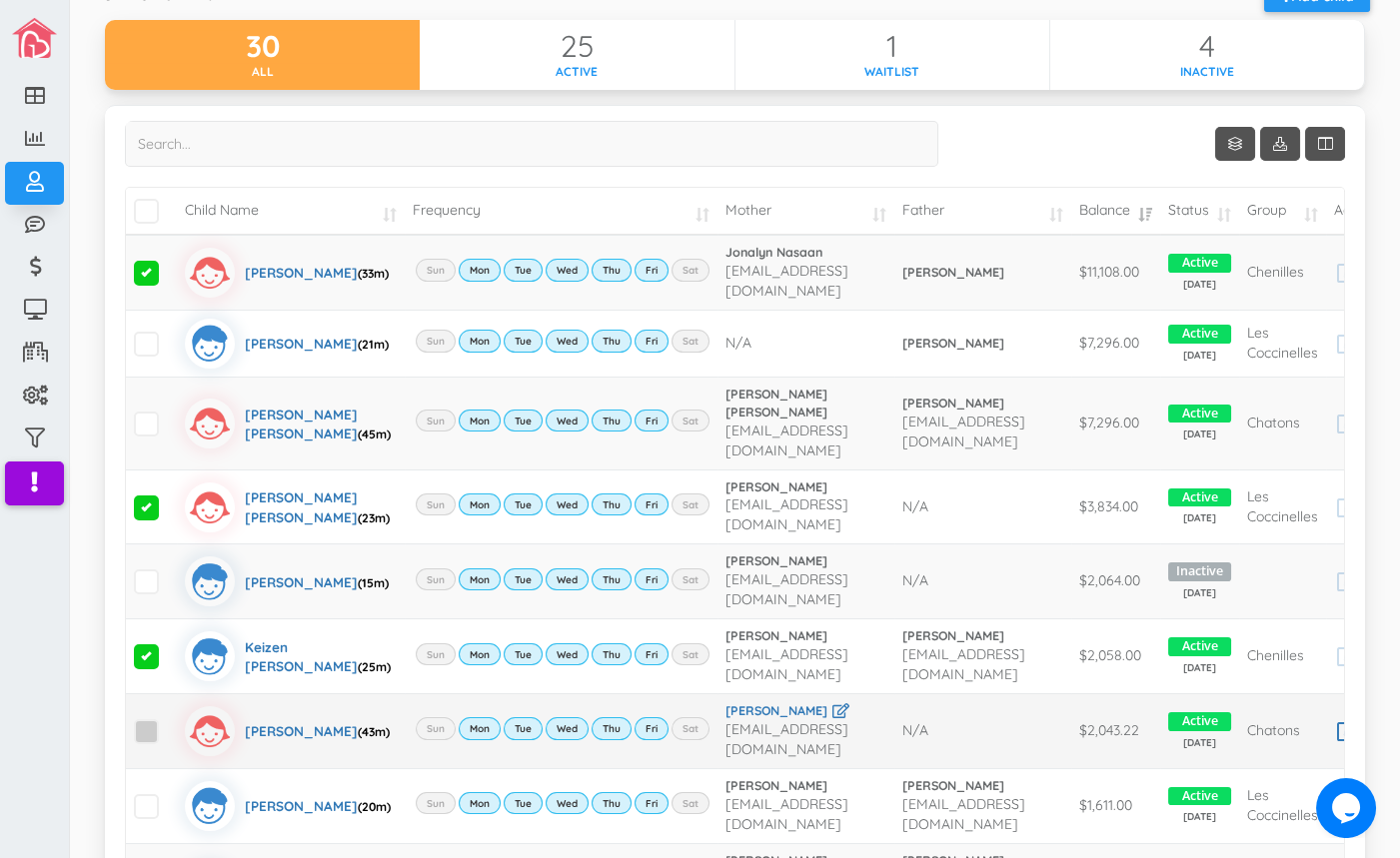 click at bounding box center [146, 731] 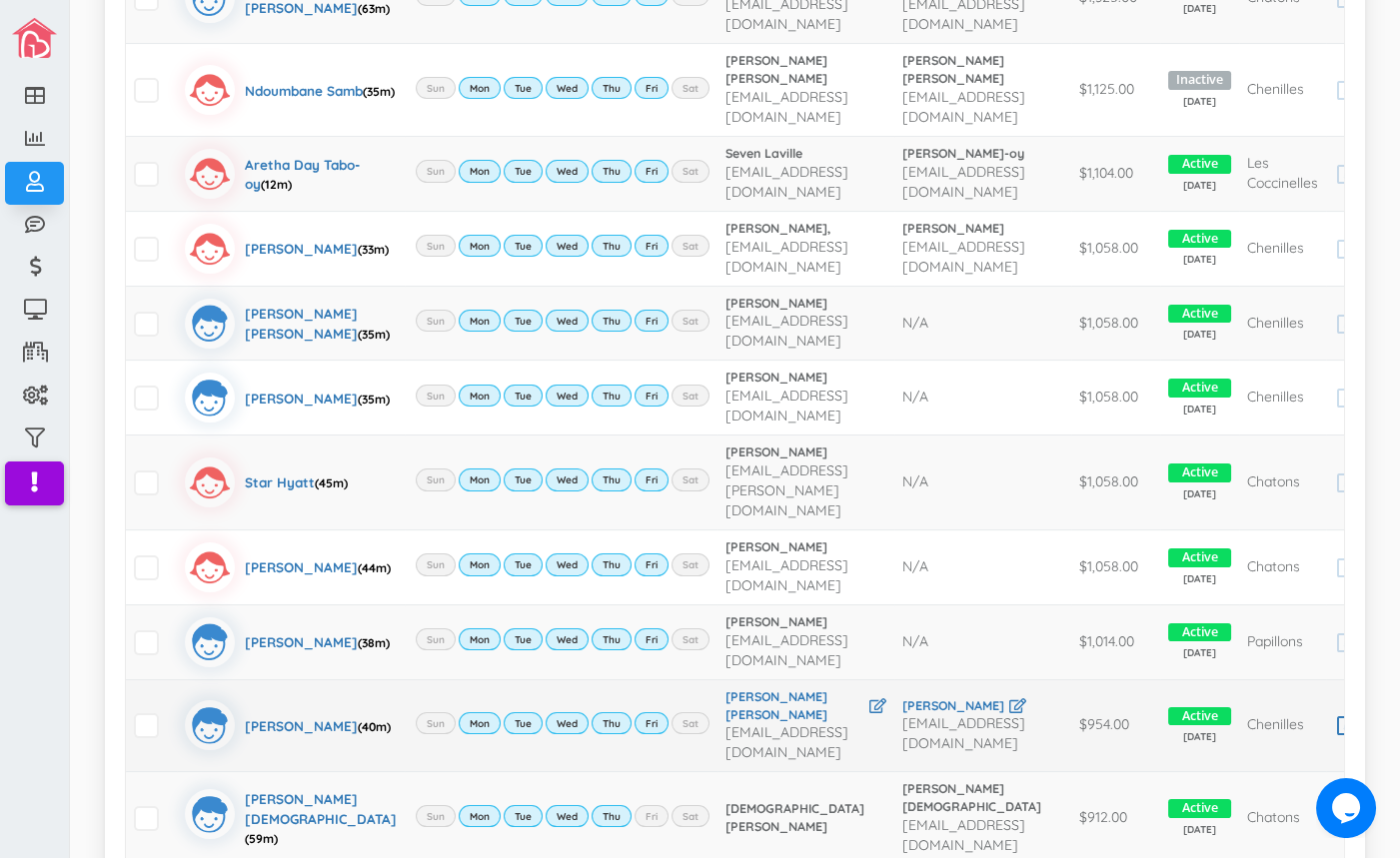 scroll, scrollTop: 999, scrollLeft: 0, axis: vertical 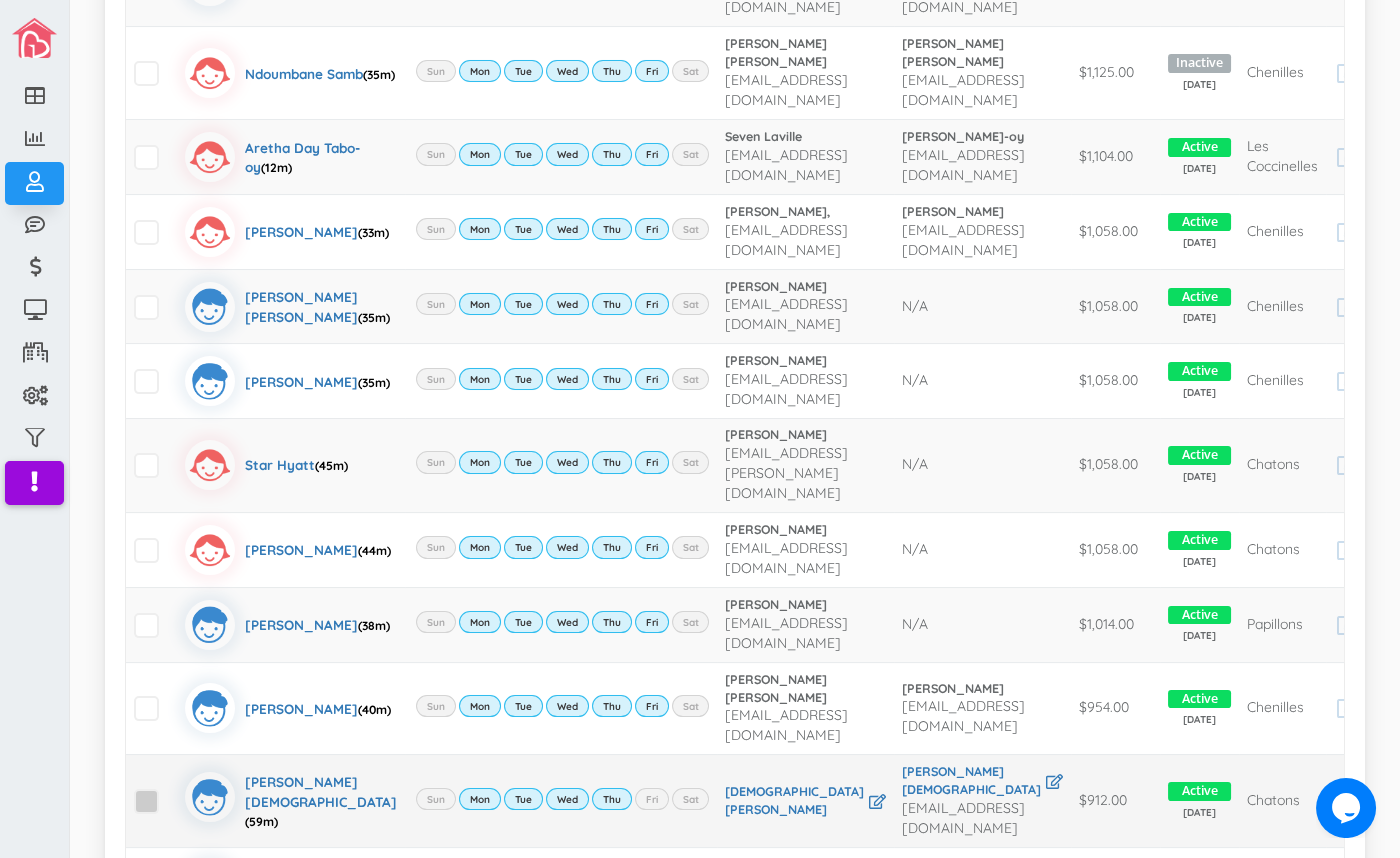 click at bounding box center [146, 801] 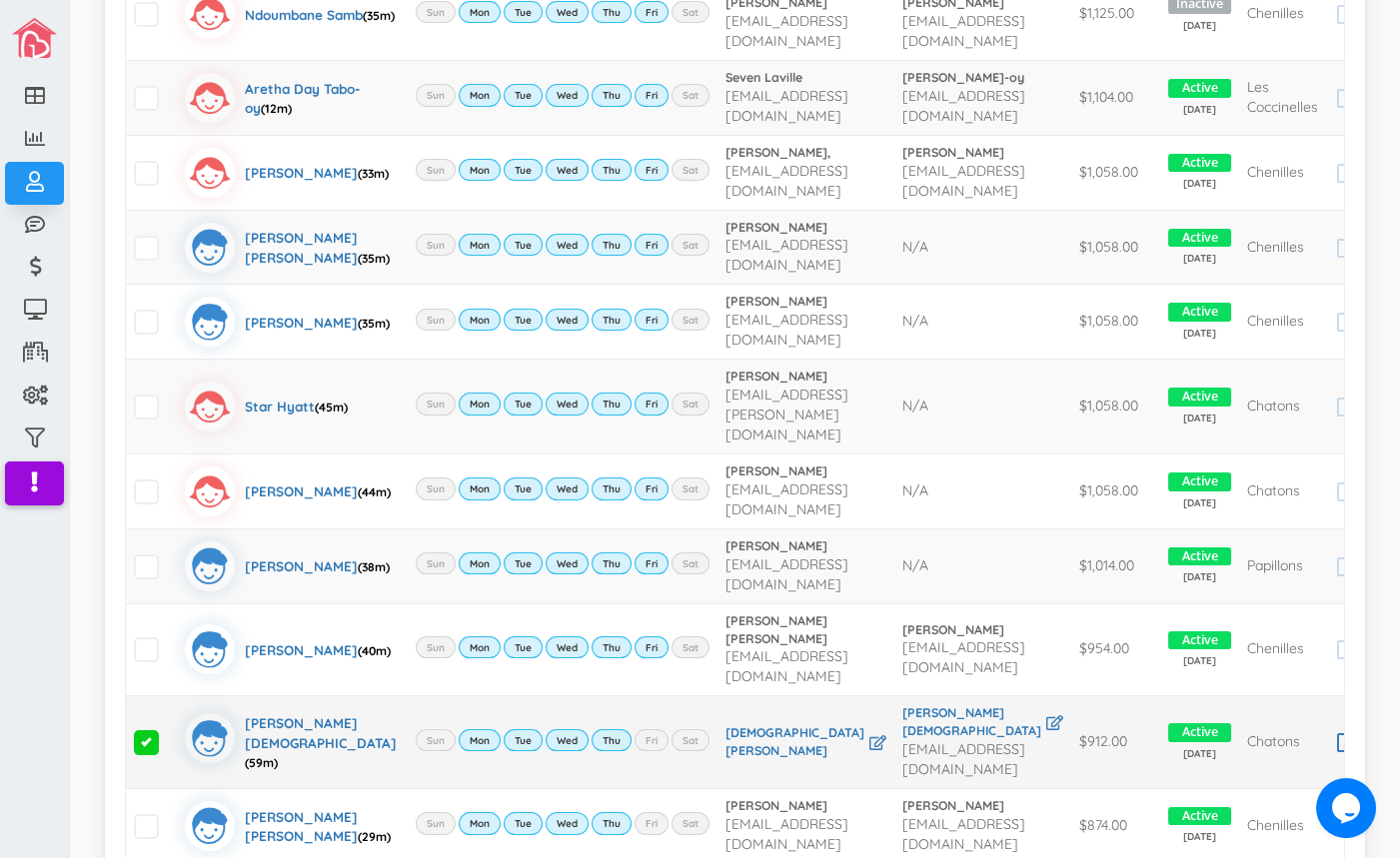 scroll, scrollTop: 1089, scrollLeft: 0, axis: vertical 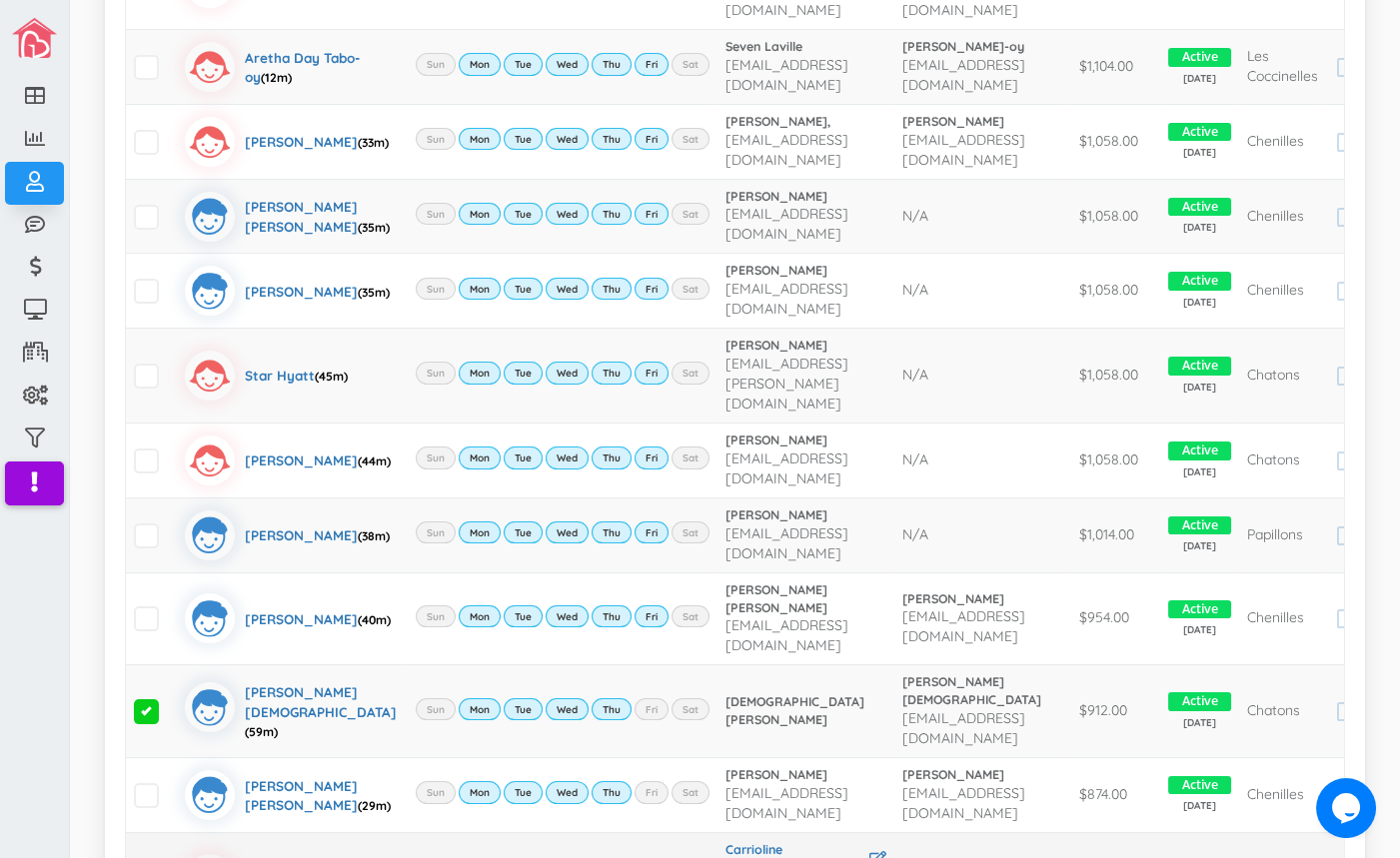 click at bounding box center (146, 879) 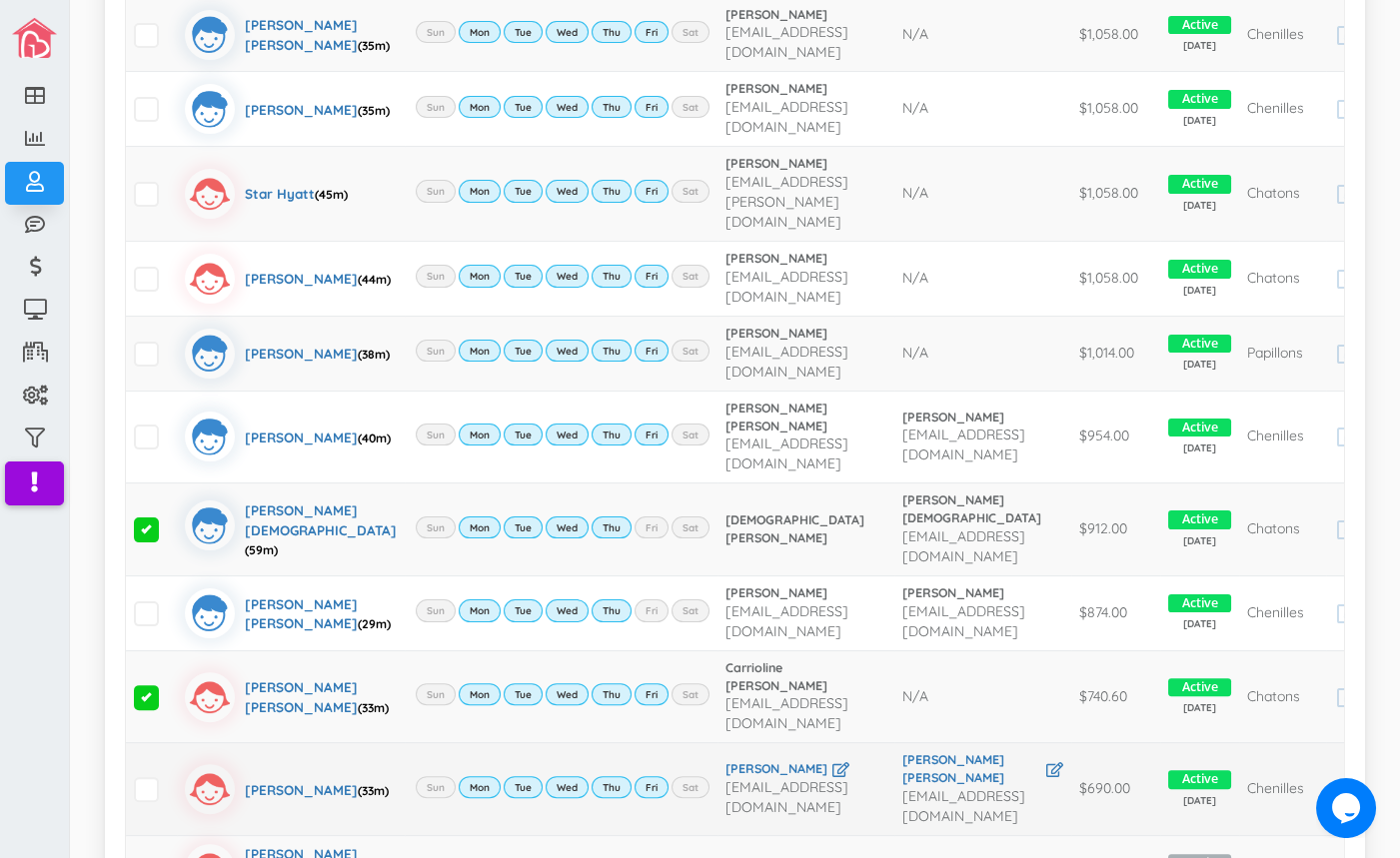 scroll, scrollTop: 1452, scrollLeft: 0, axis: vertical 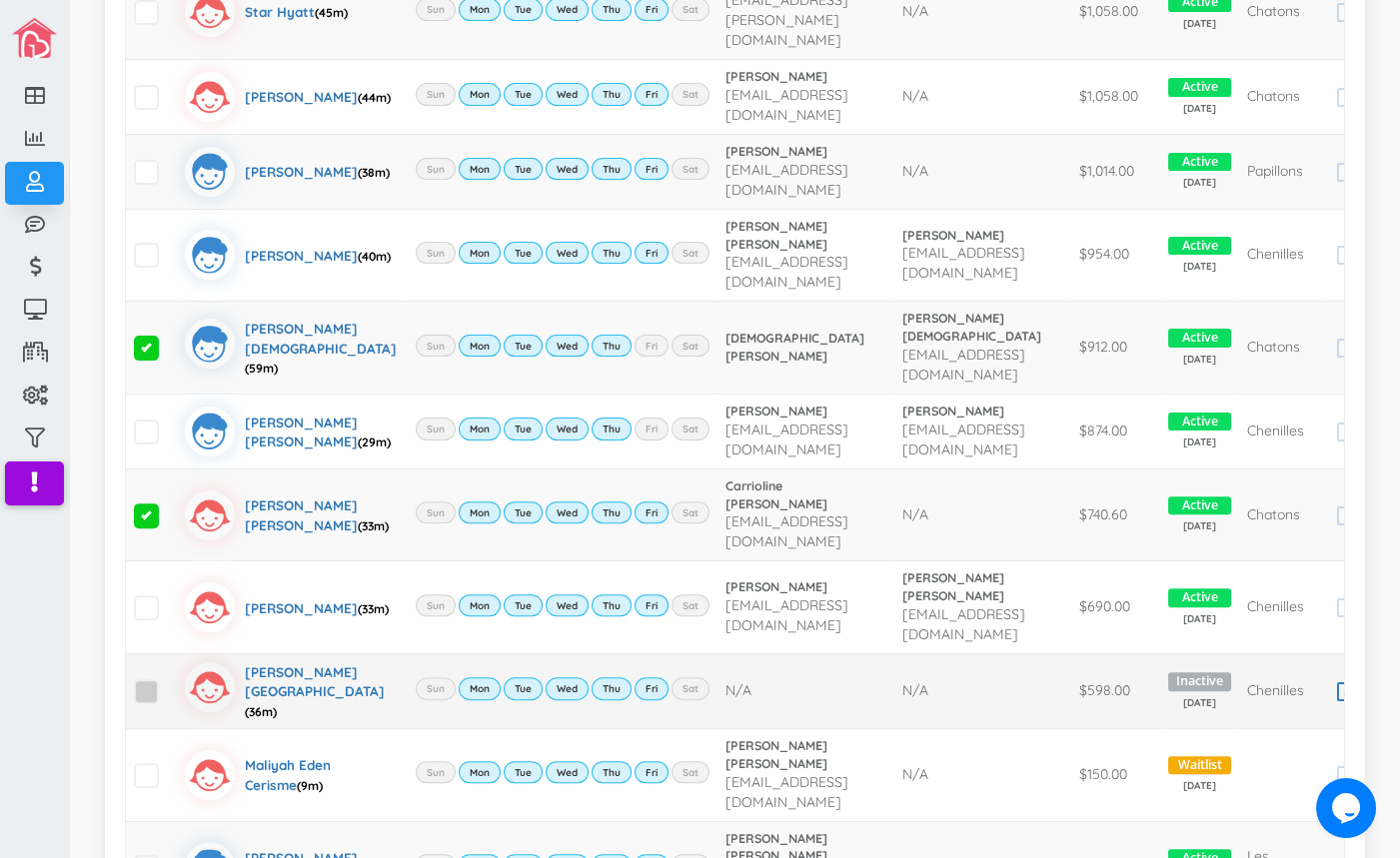 click at bounding box center [146, 691] 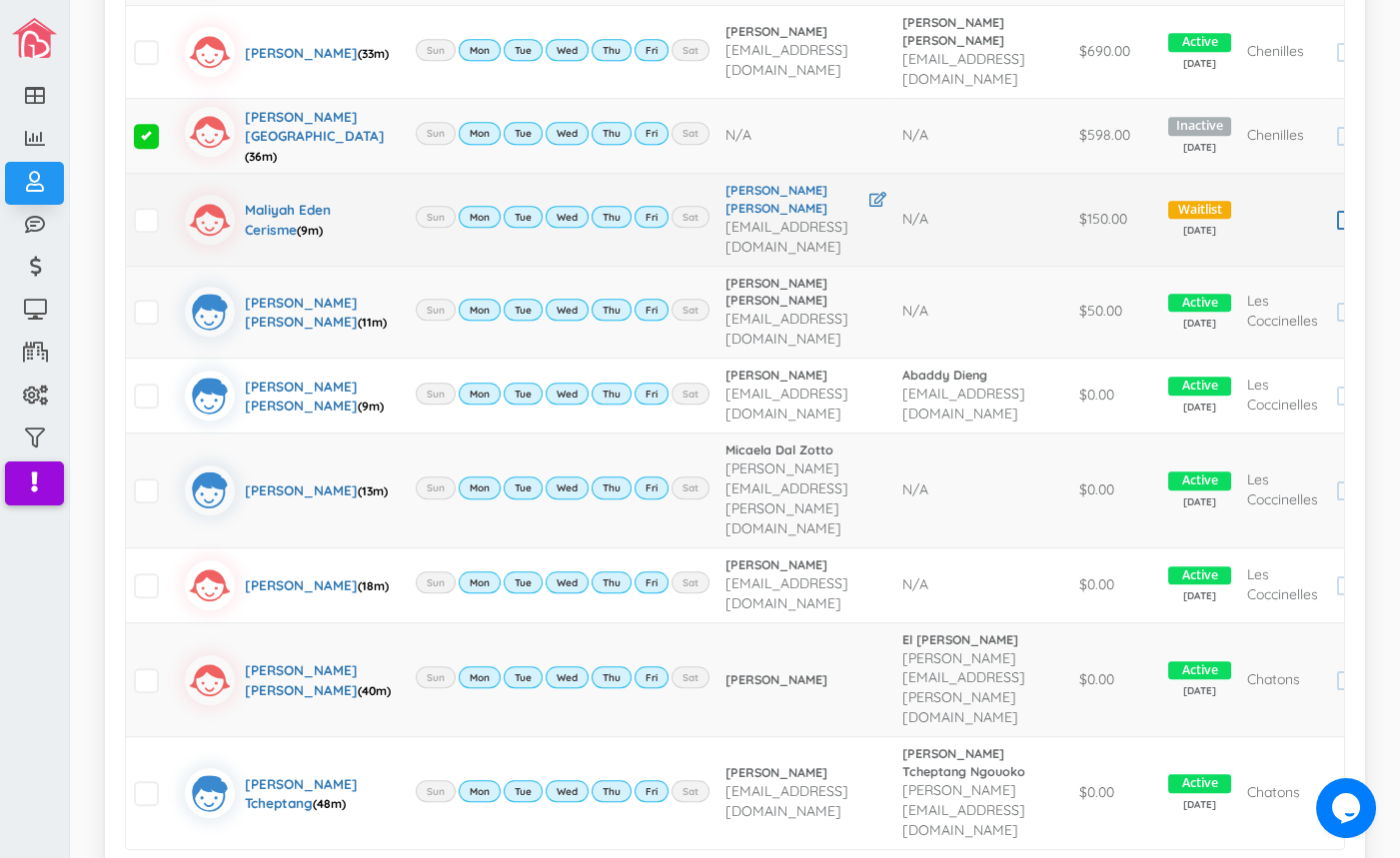 scroll, scrollTop: 2011, scrollLeft: 0, axis: vertical 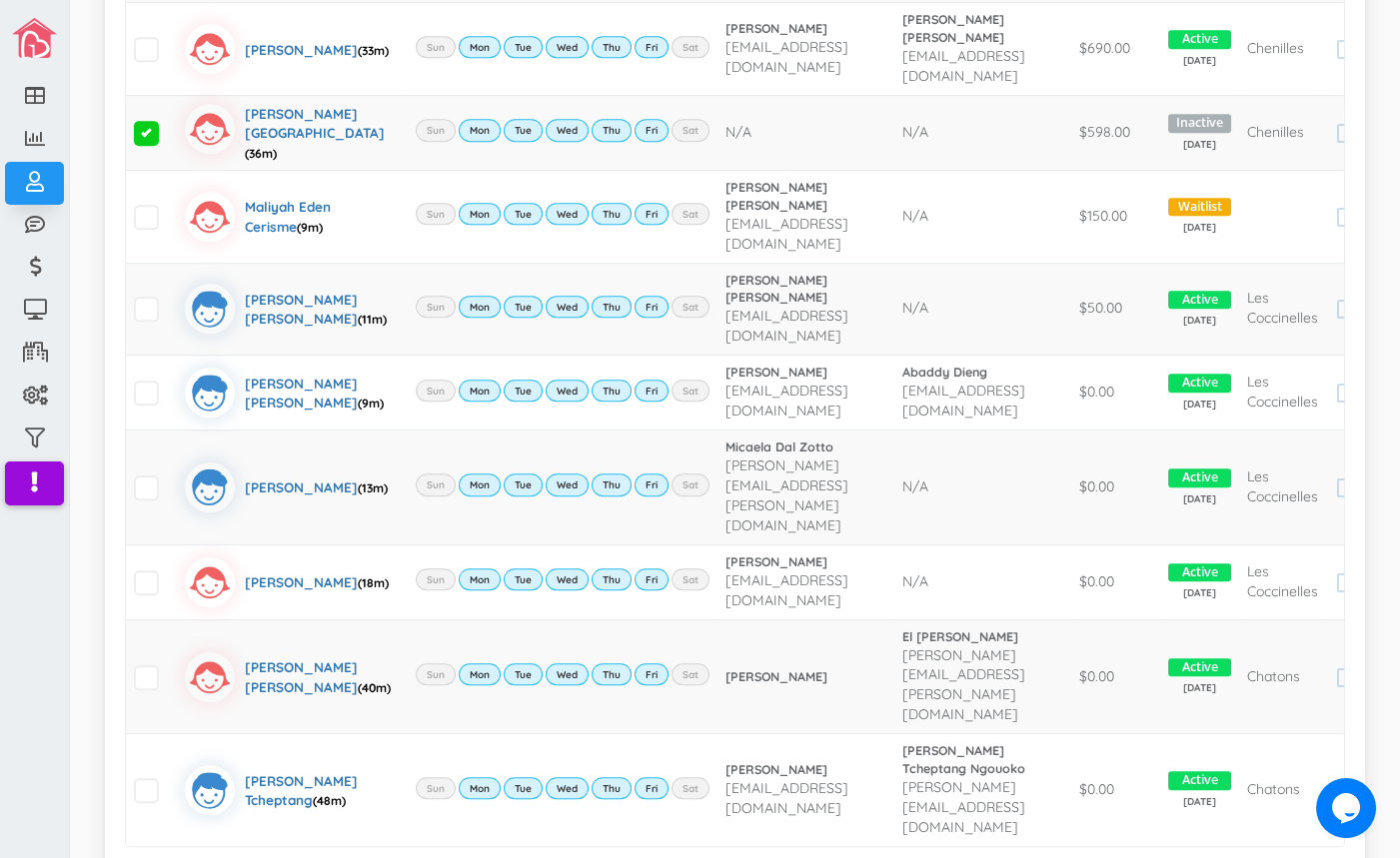 click on "Select a document
Account Statement
Pay Plan
Dual Pay Plan" at bounding box center [214, 964] 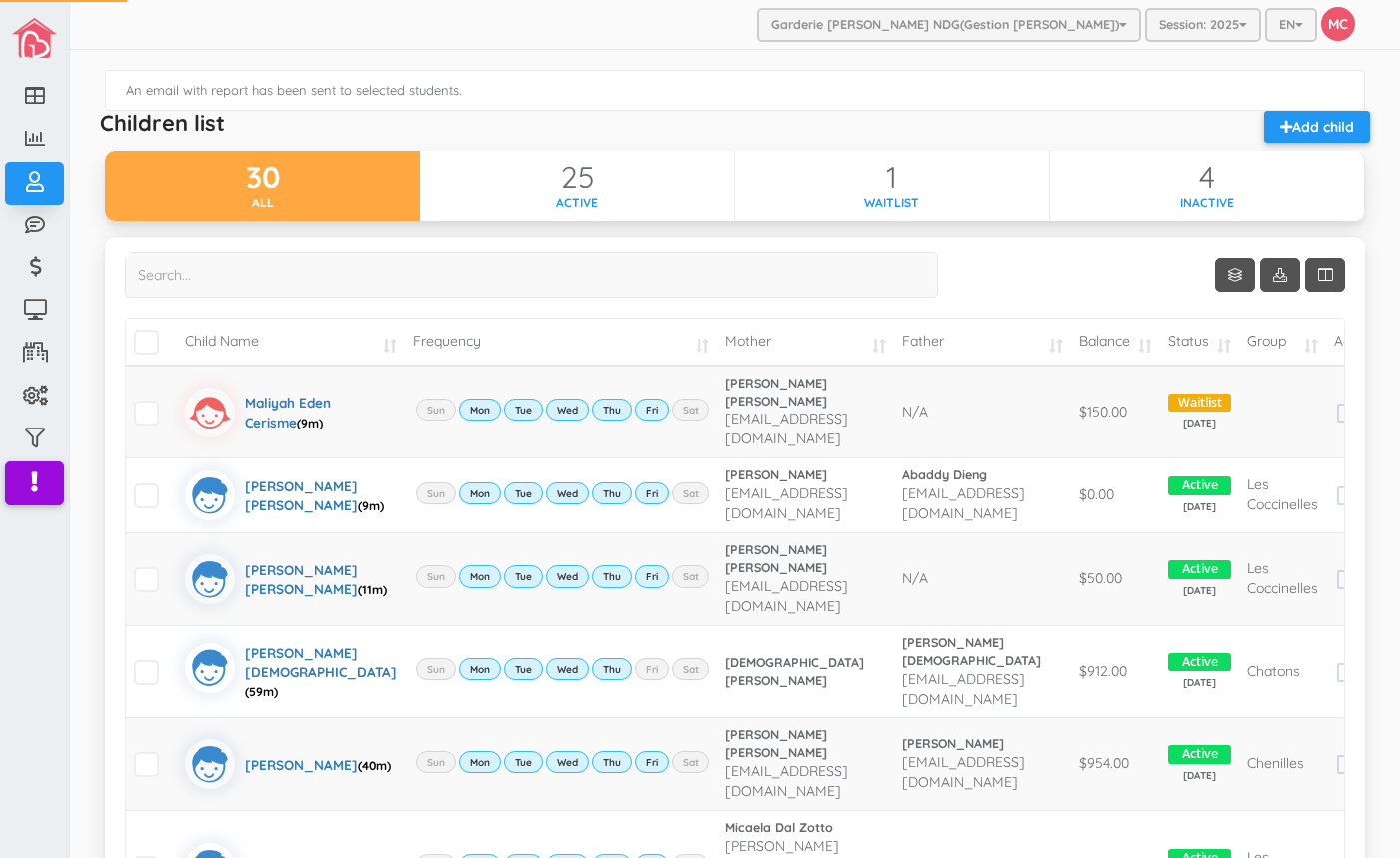 scroll, scrollTop: 0, scrollLeft: 0, axis: both 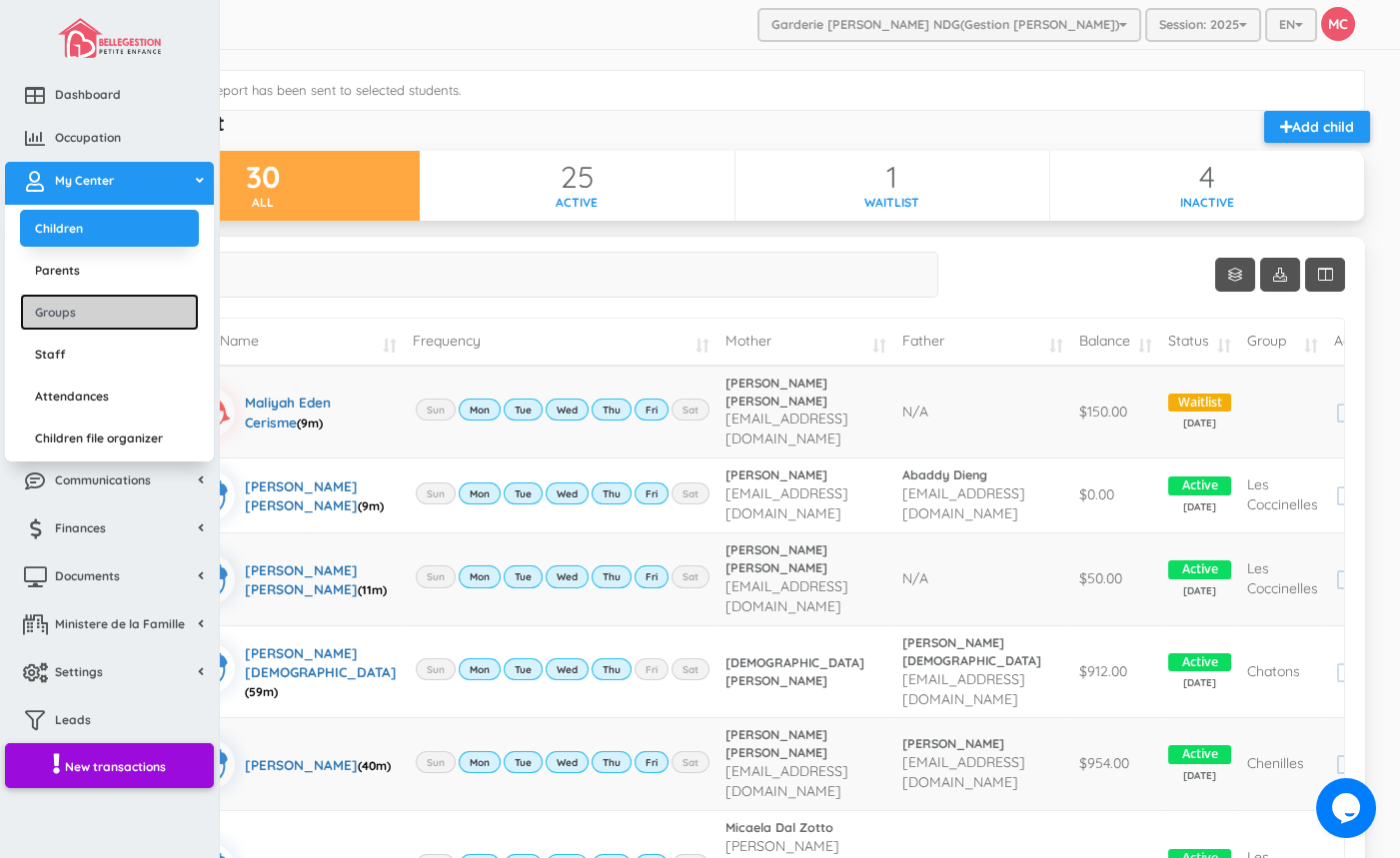 click on "Groups" at bounding box center [109, 312] 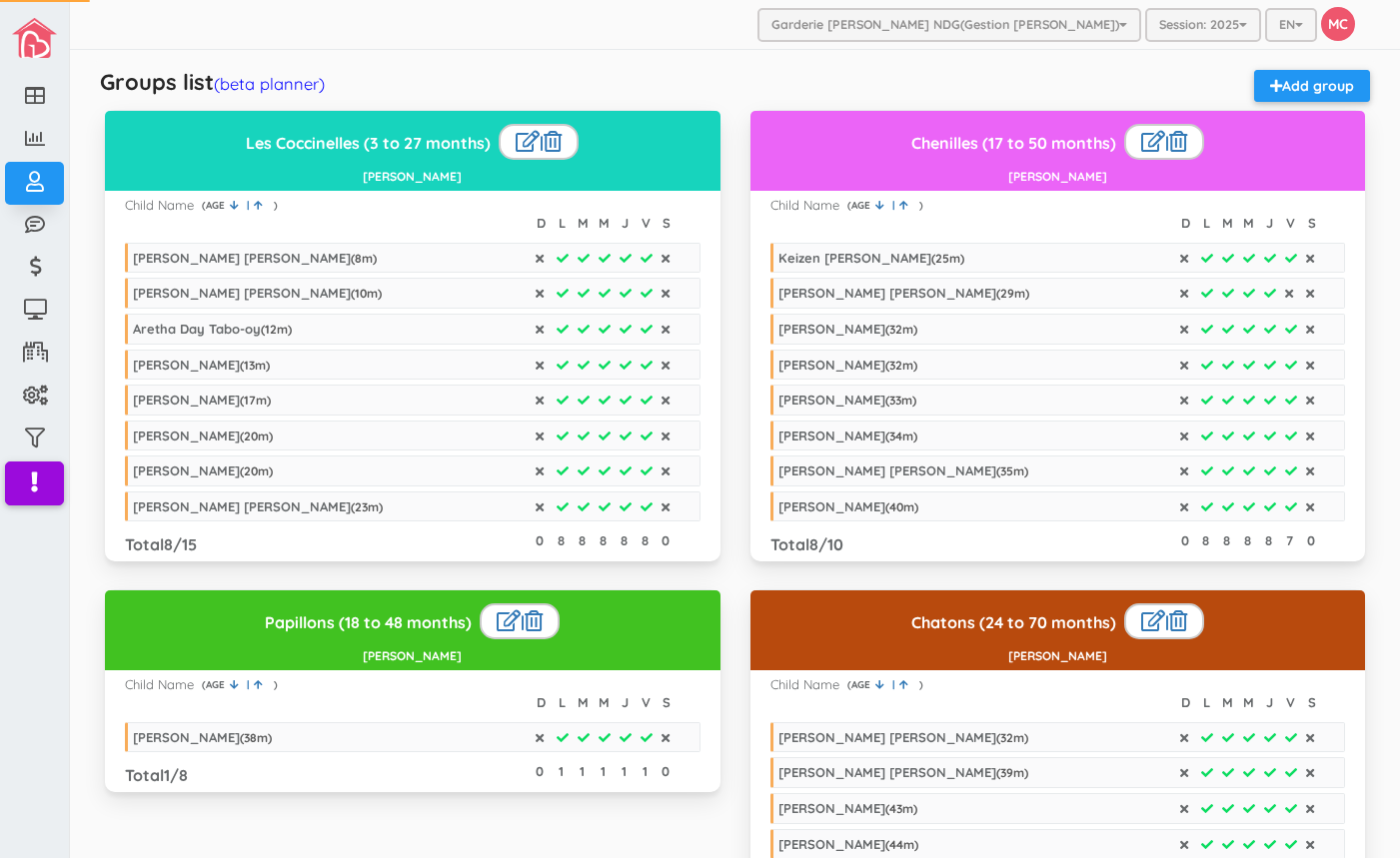 scroll, scrollTop: 0, scrollLeft: 0, axis: both 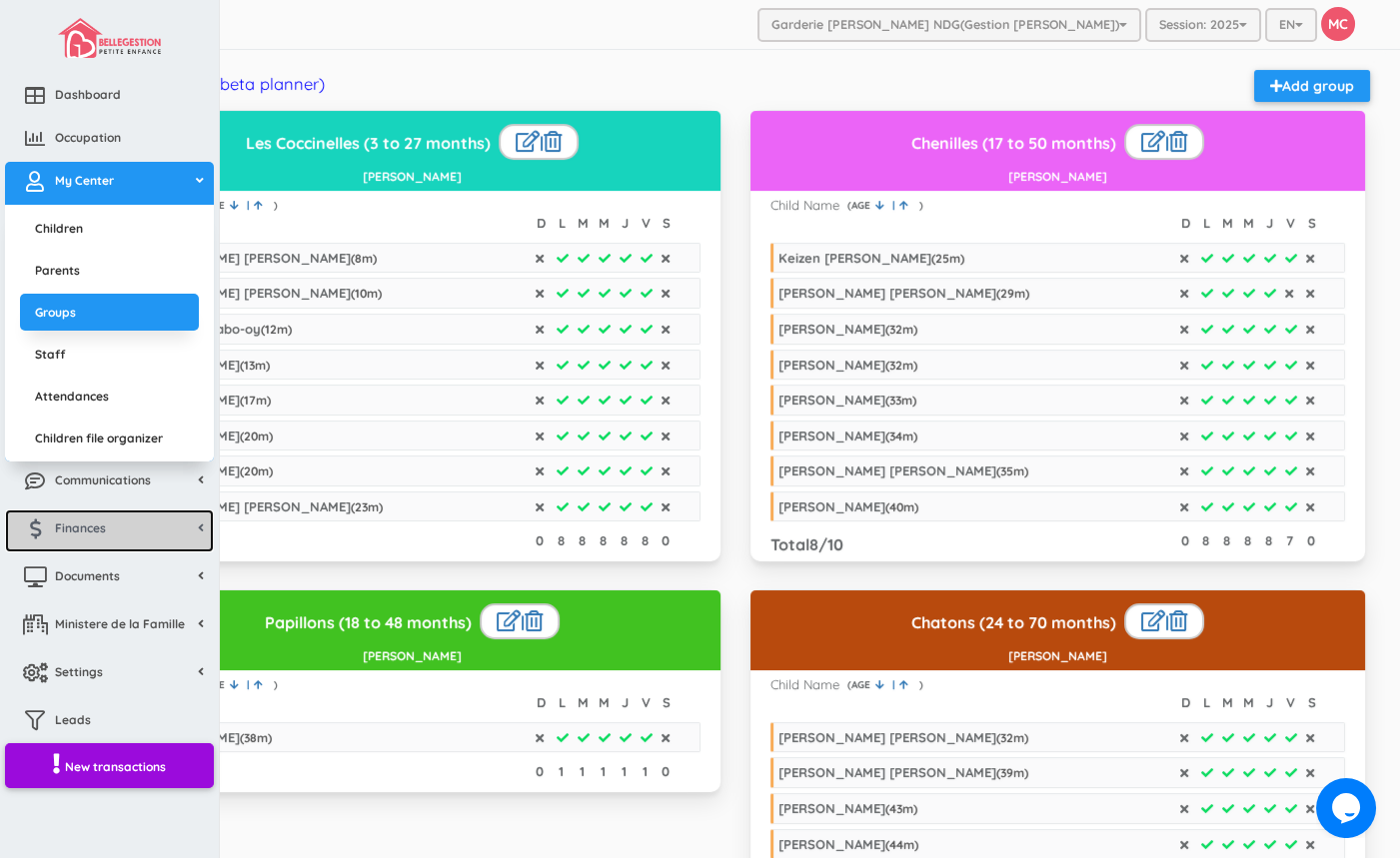 click at bounding box center [35, 529] 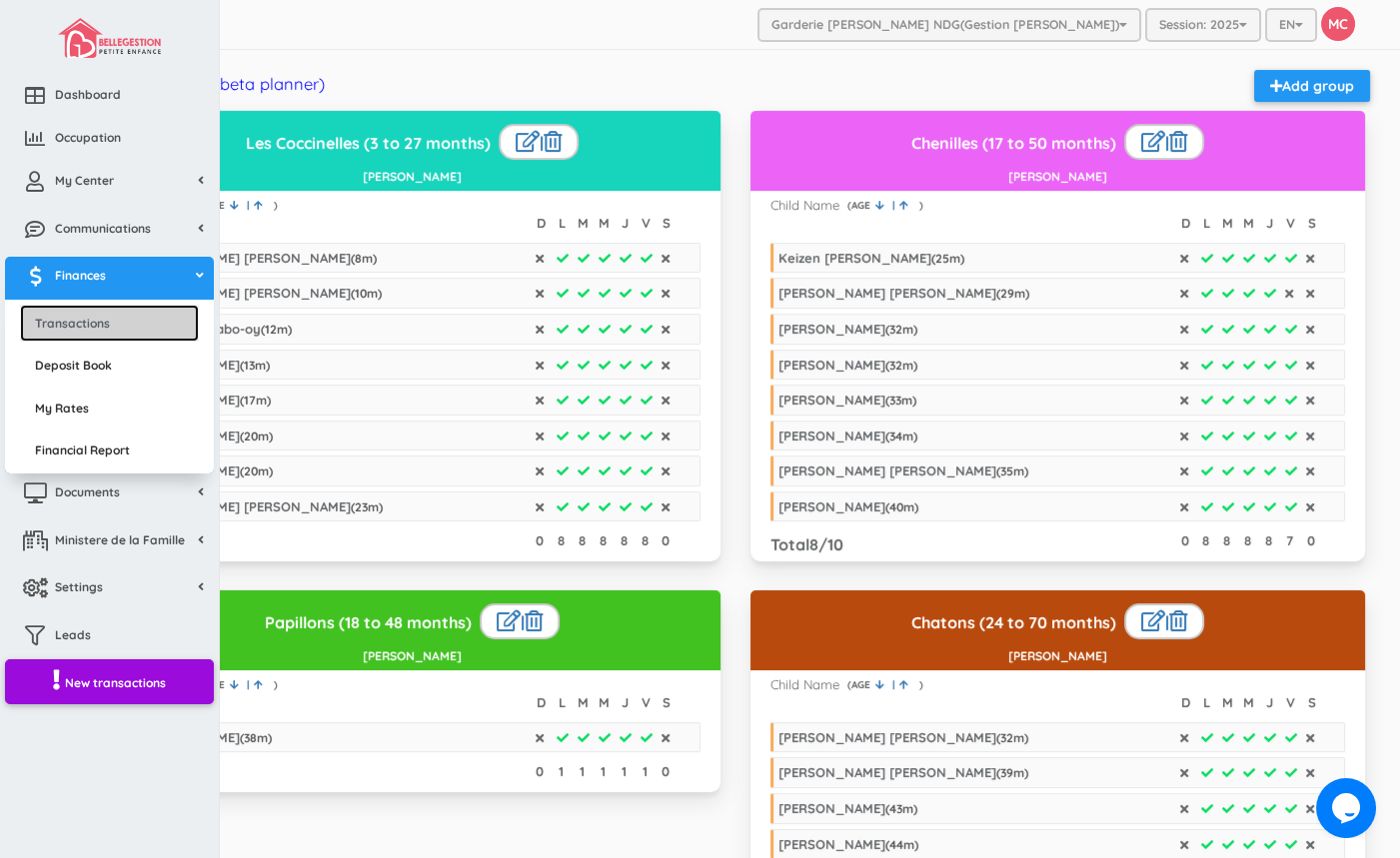 click on "Transactions" at bounding box center [109, 323] 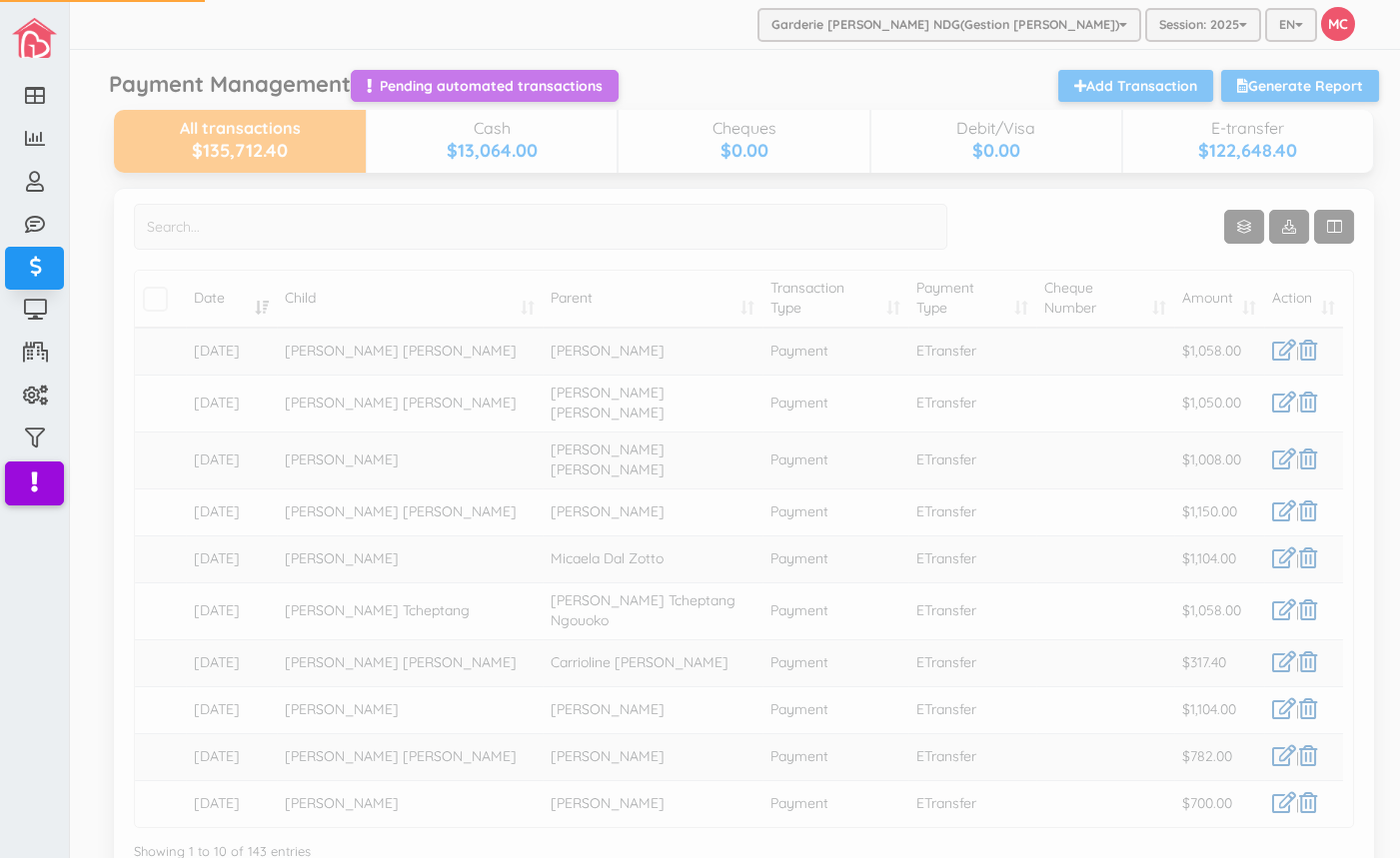scroll, scrollTop: 0, scrollLeft: 0, axis: both 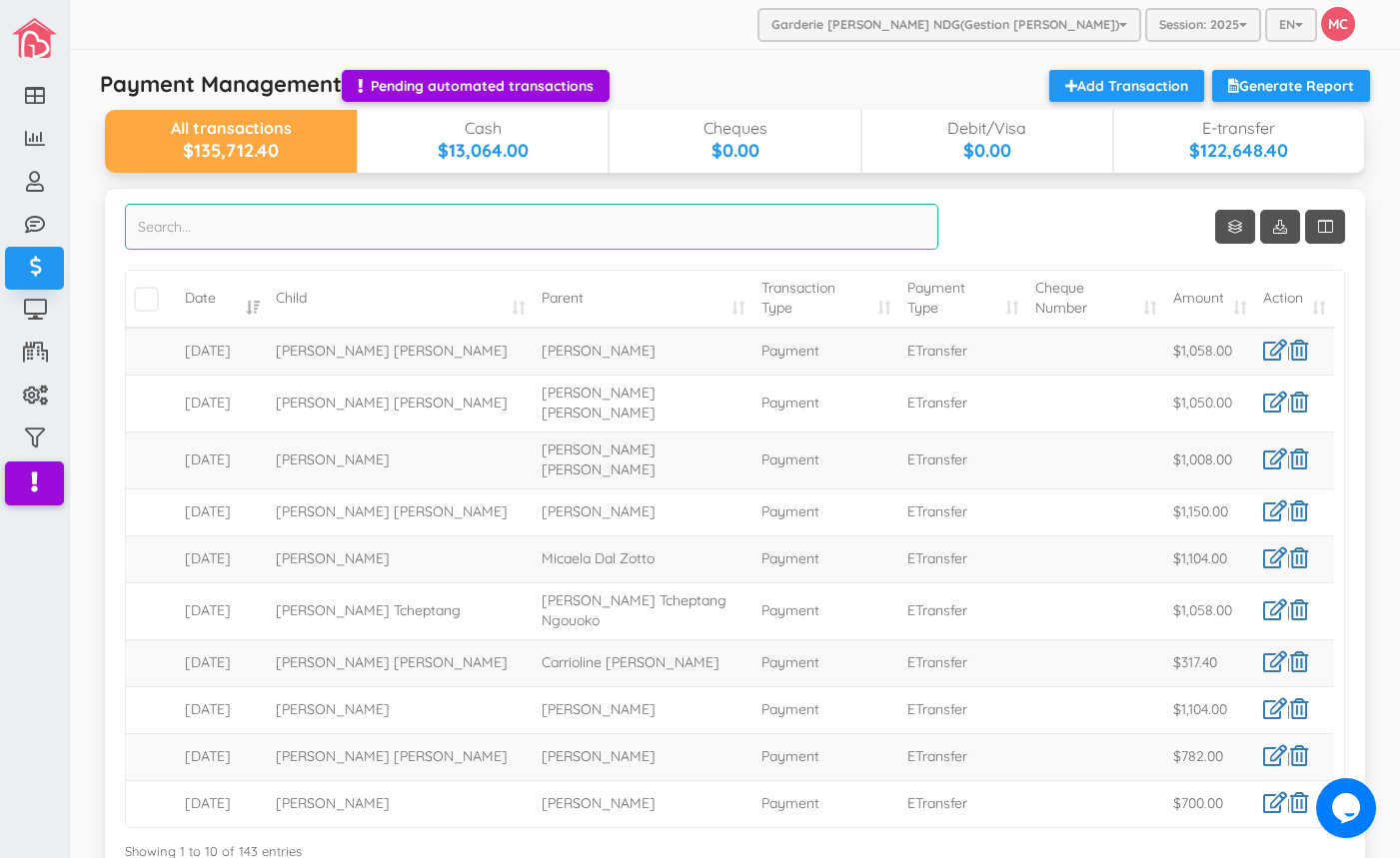 click at bounding box center [532, 227] 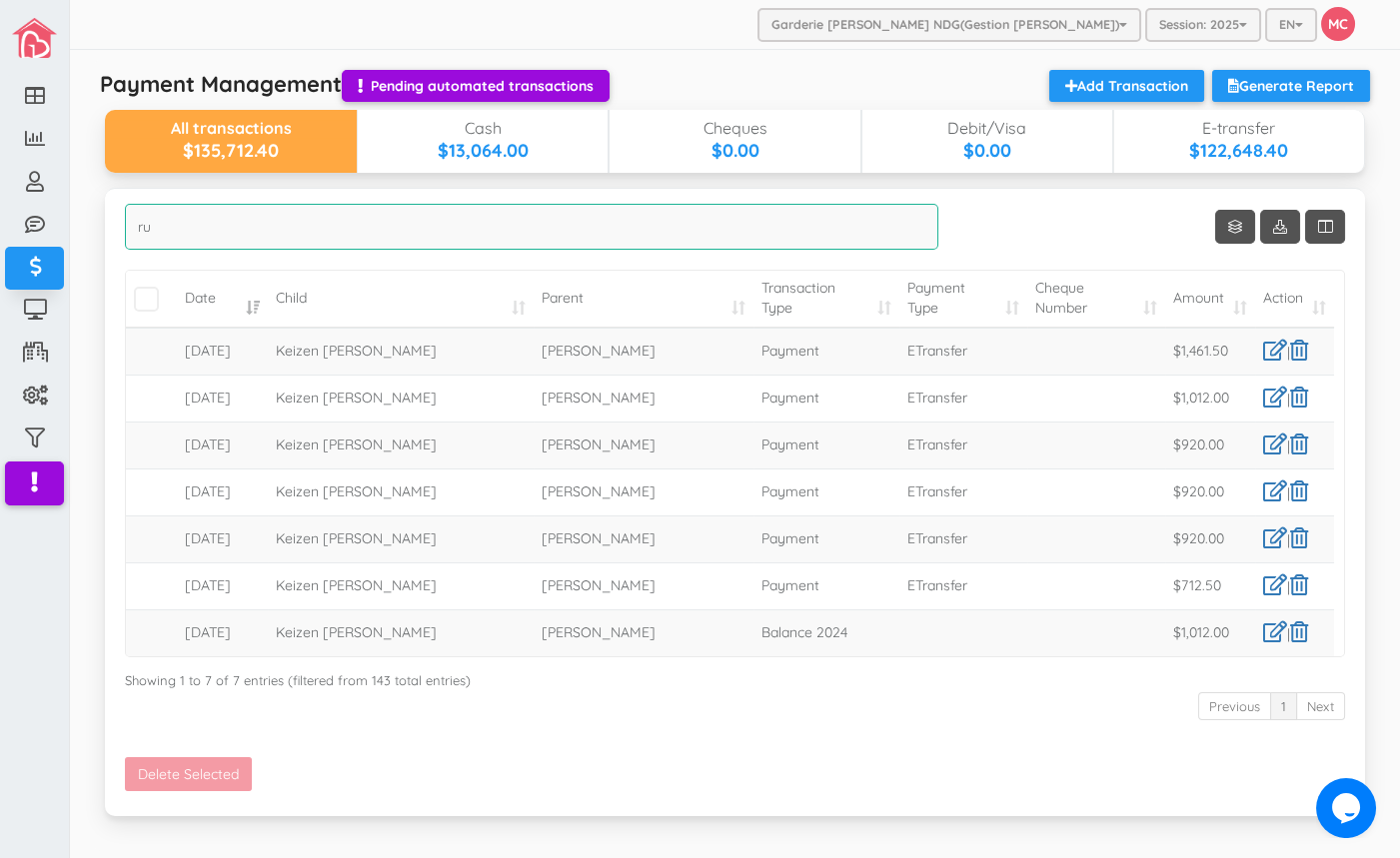type on "r" 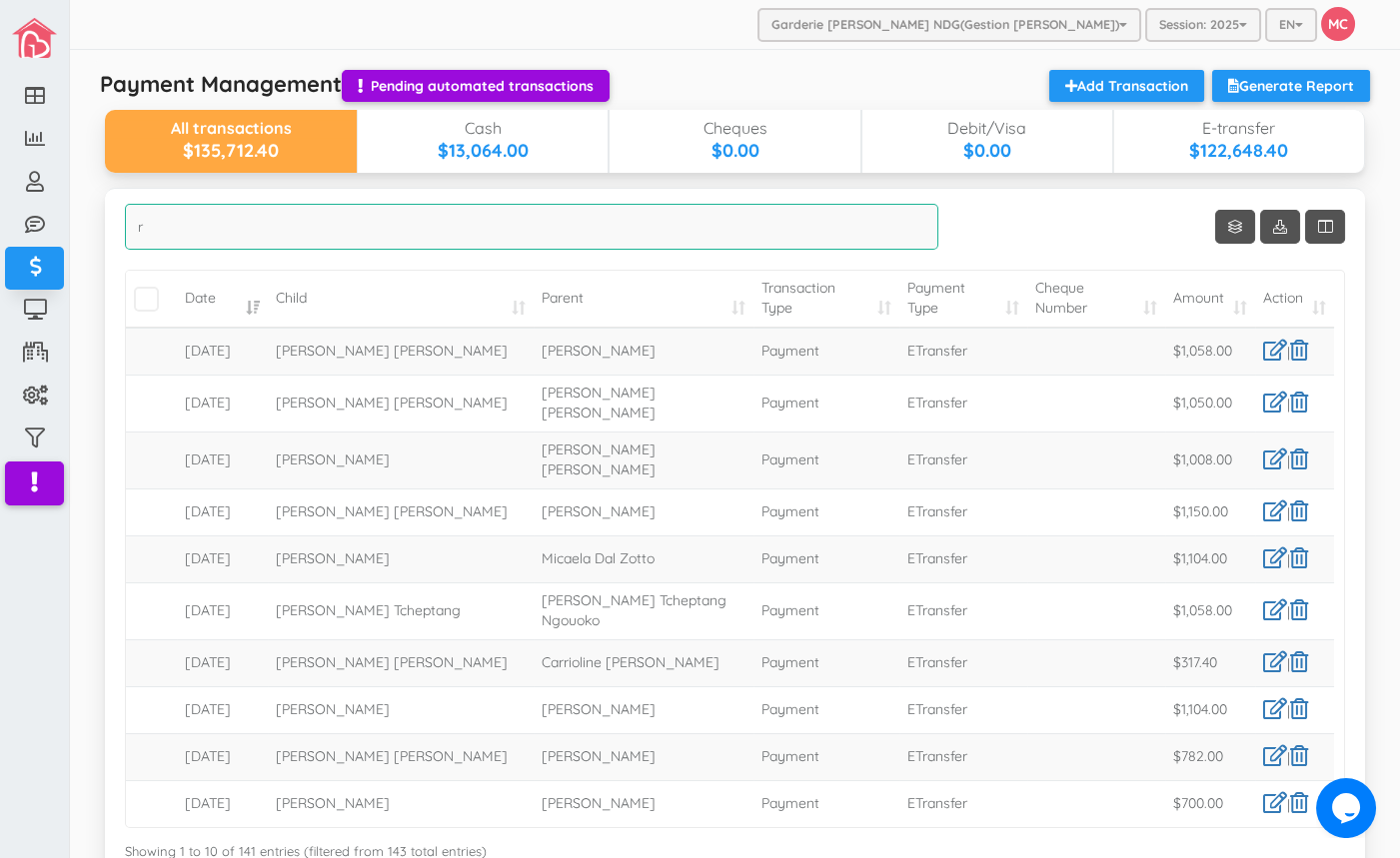 type 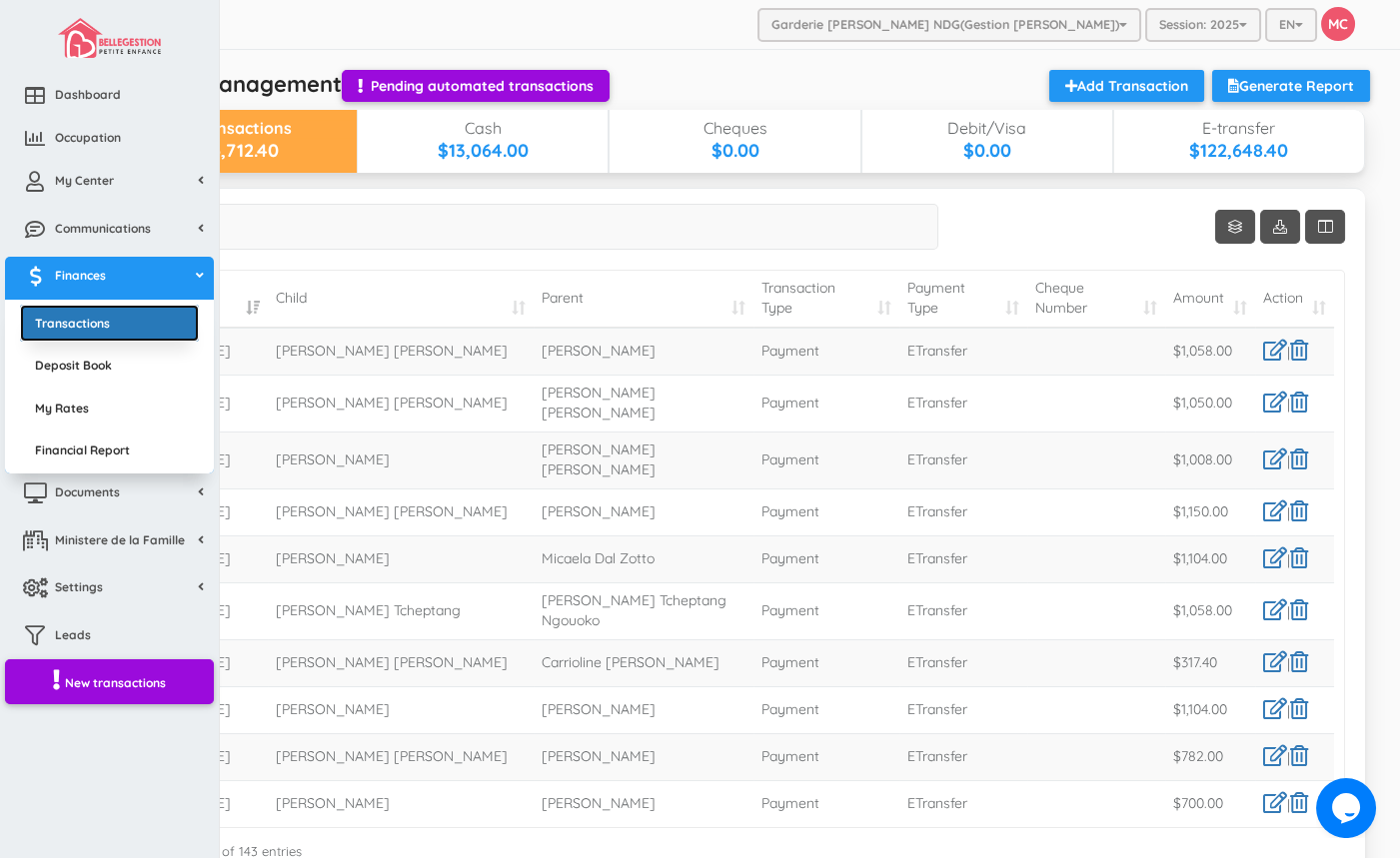 click on "Transactions" at bounding box center [109, 323] 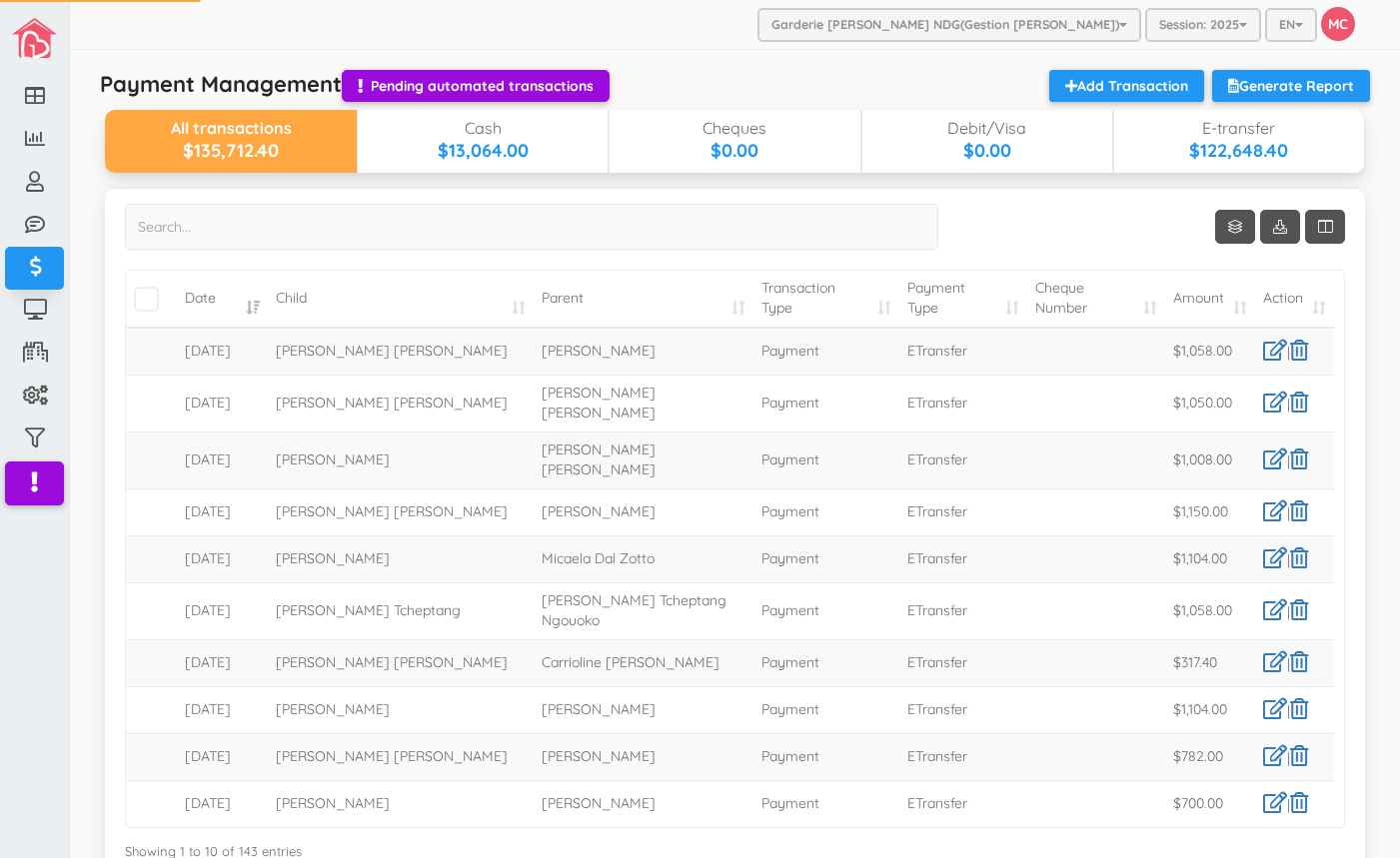 scroll, scrollTop: 0, scrollLeft: 0, axis: both 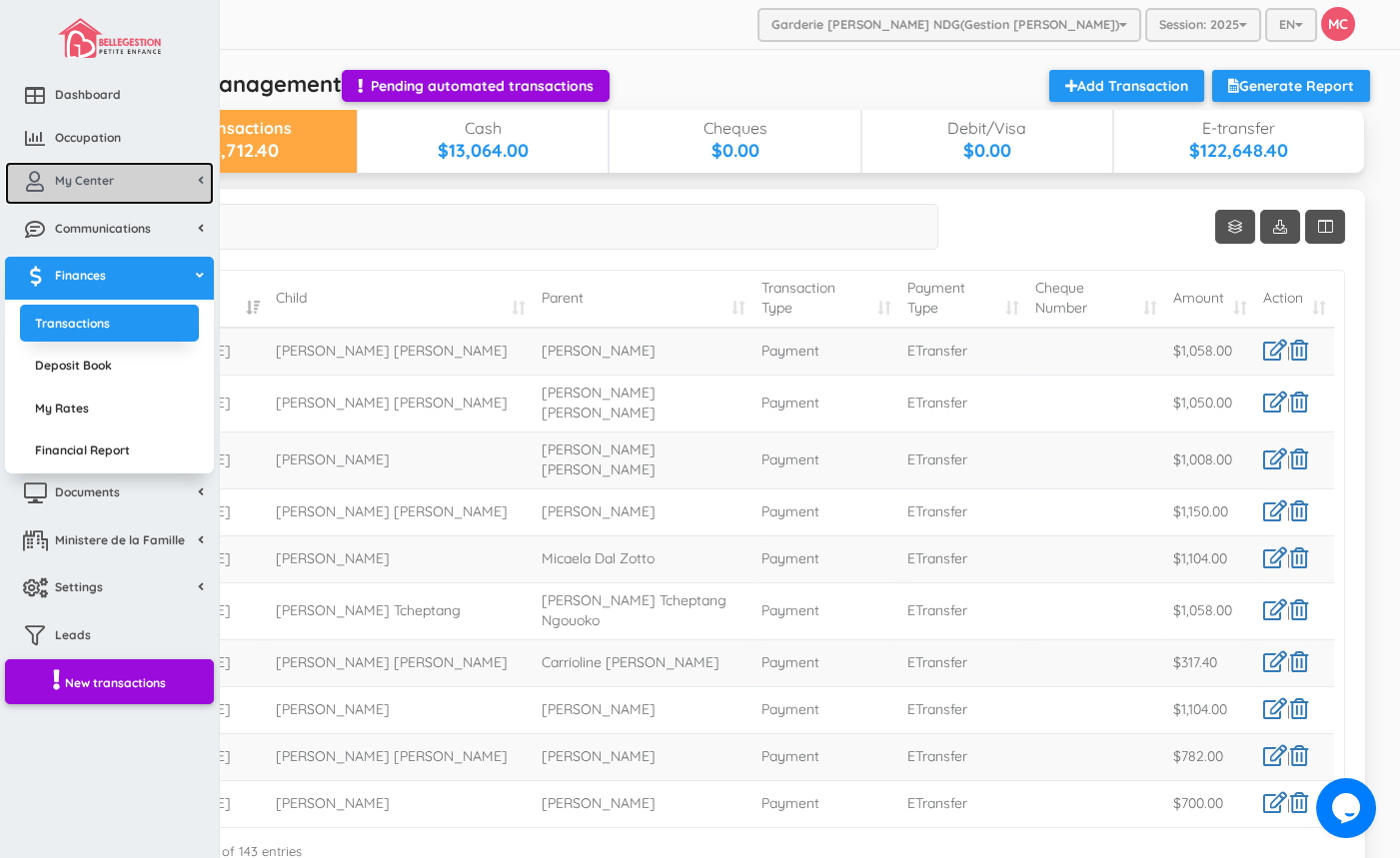 click on "My Center" at bounding box center (84, 180) 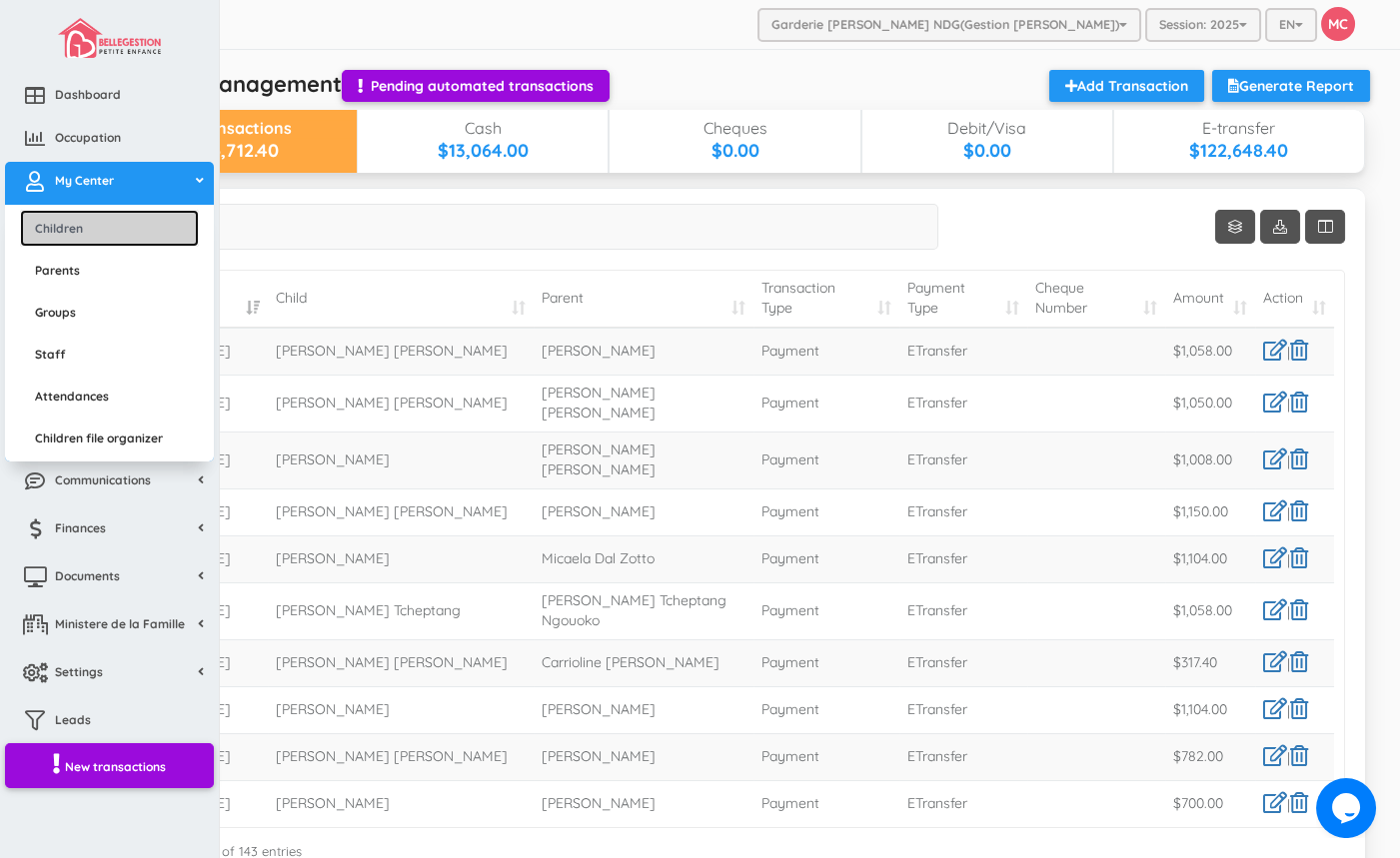 click on "Children" at bounding box center [109, 228] 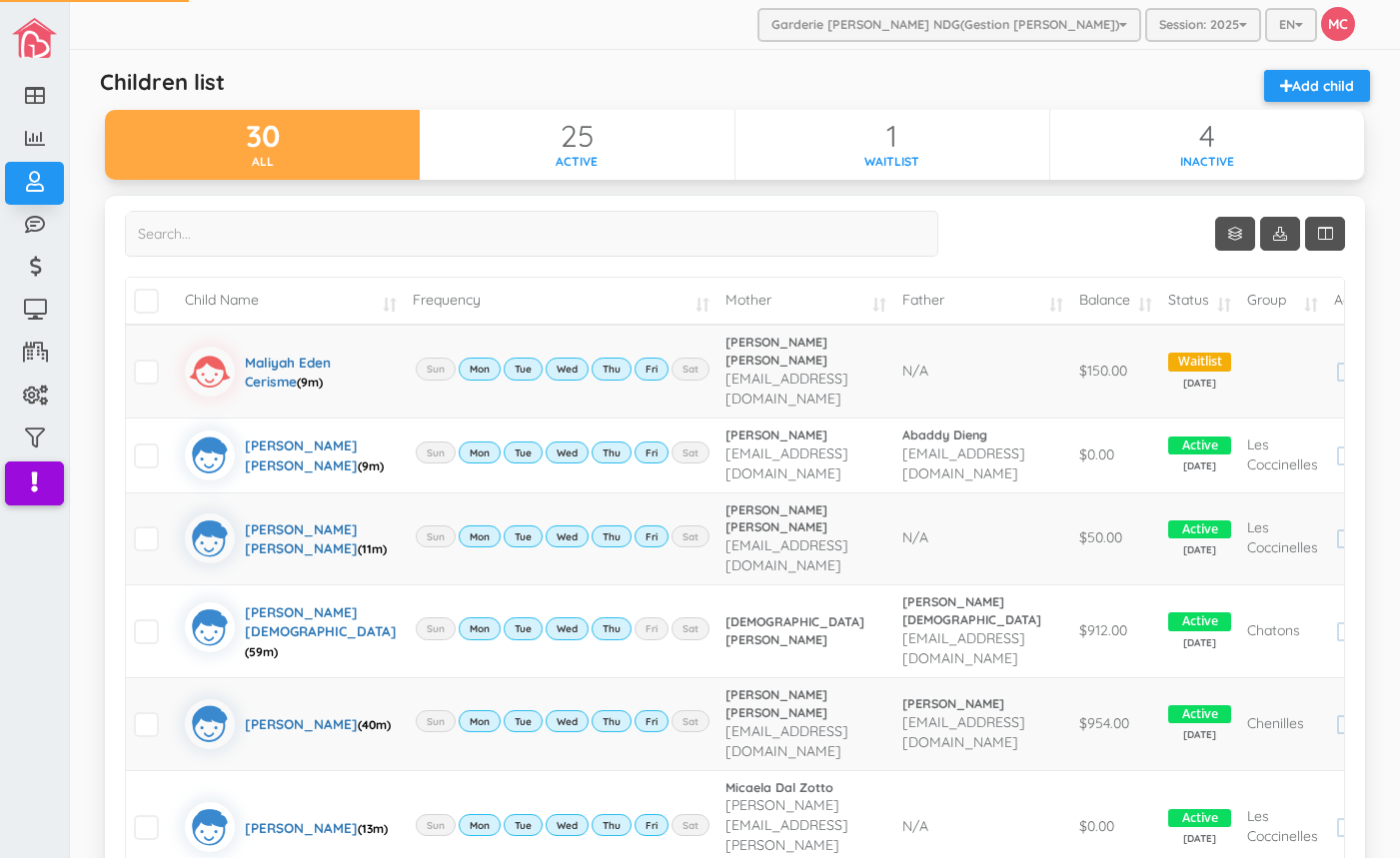 scroll, scrollTop: 0, scrollLeft: 0, axis: both 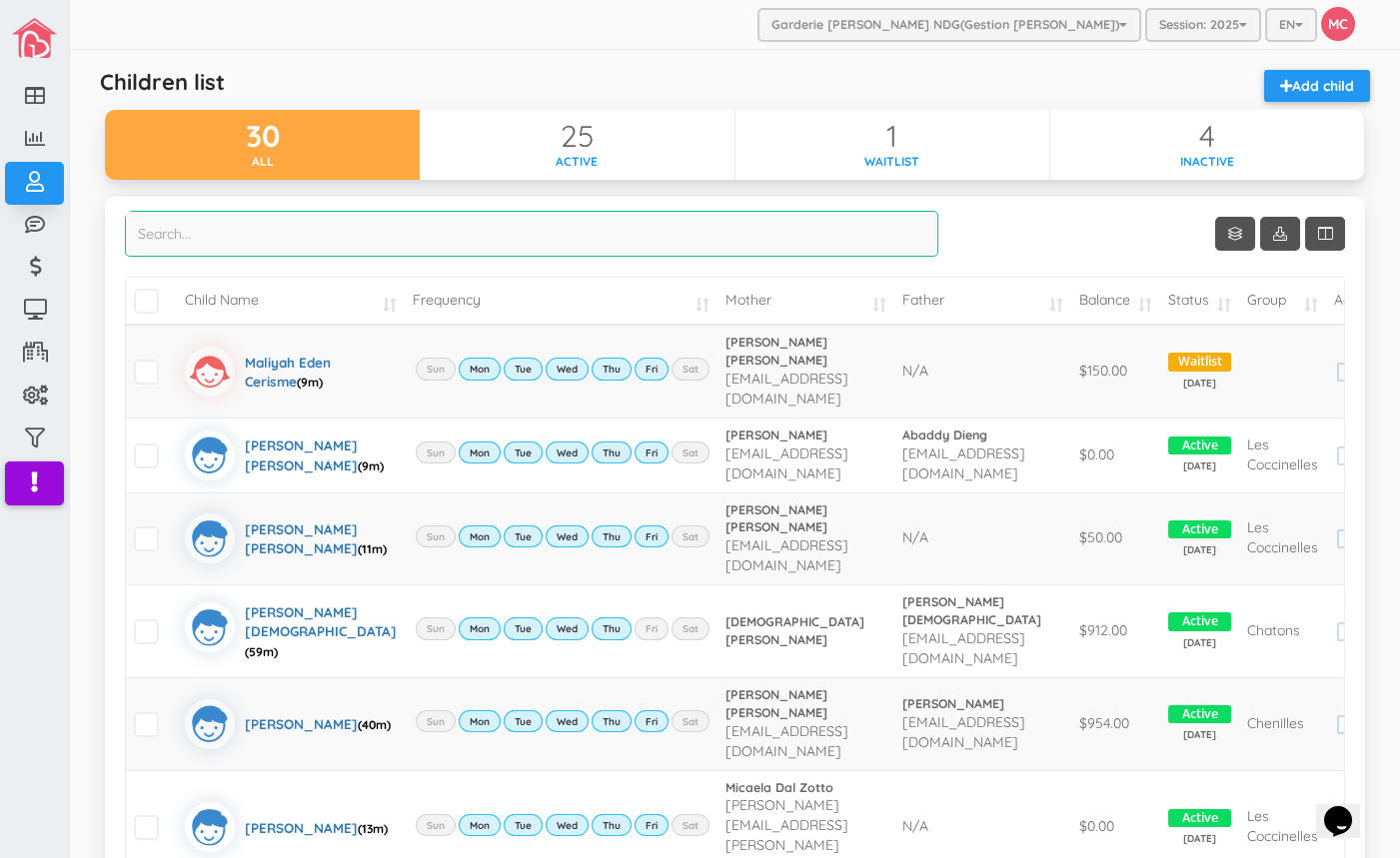 click at bounding box center [532, 234] 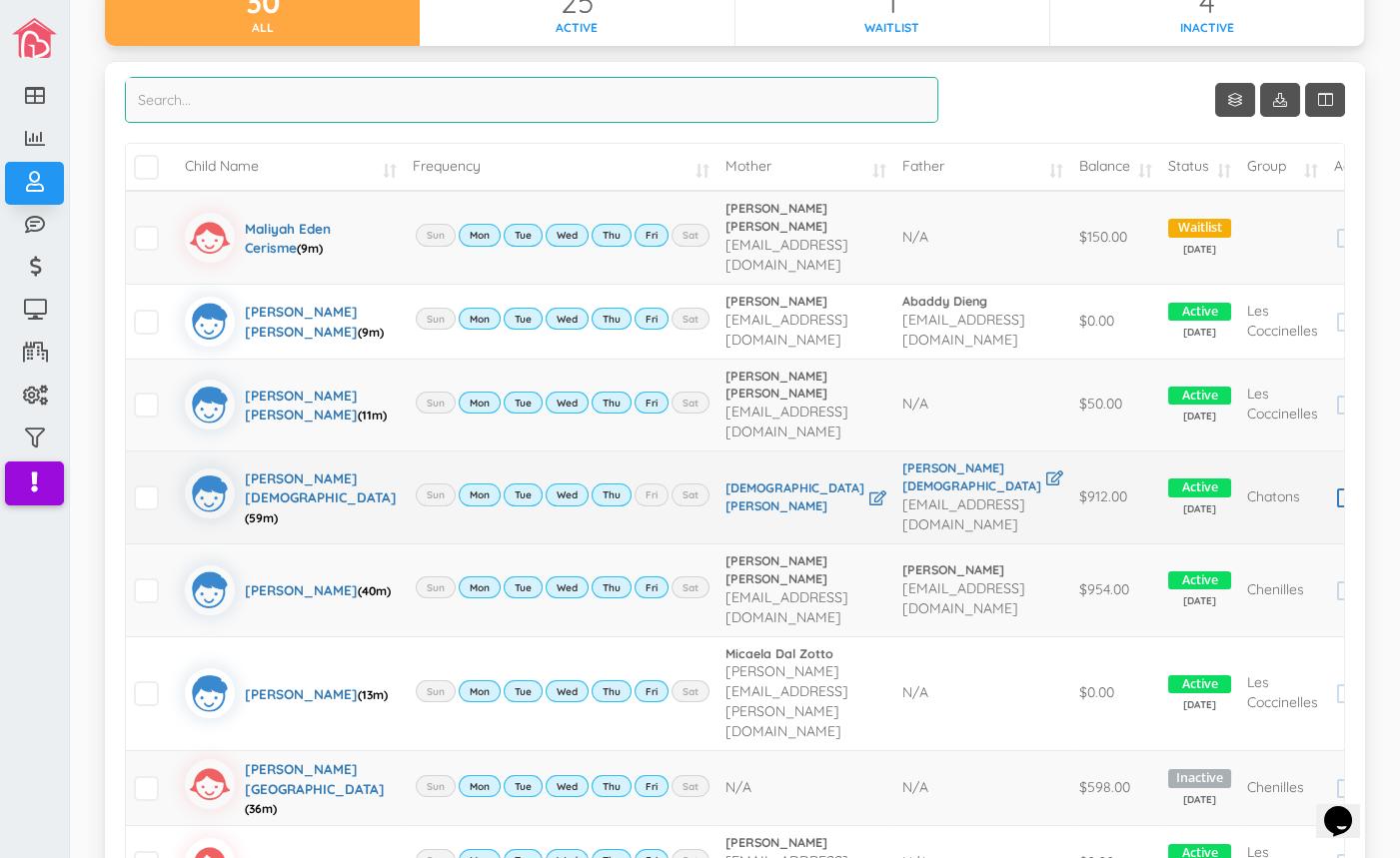 scroll, scrollTop: 181, scrollLeft: 0, axis: vertical 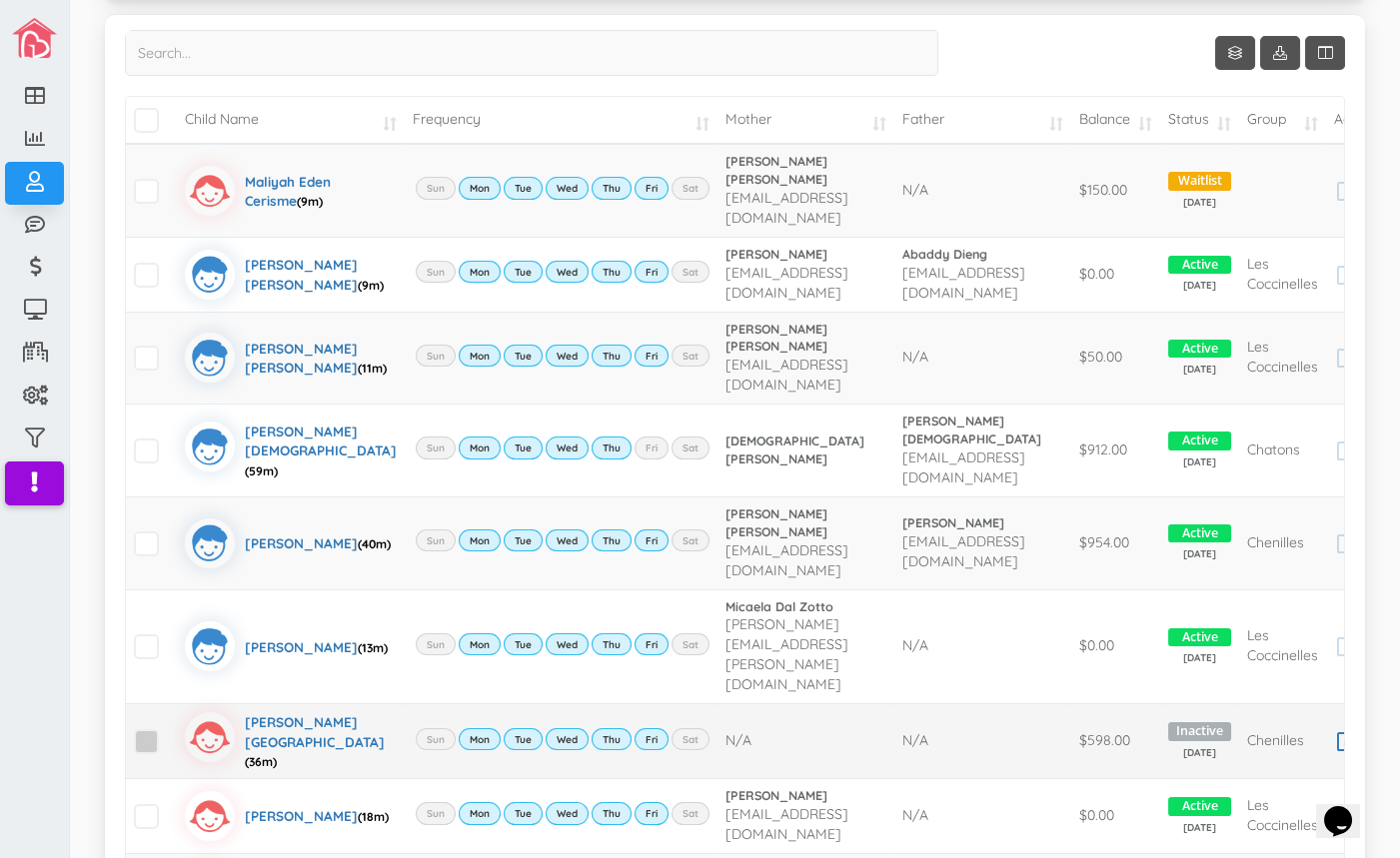 click at bounding box center [146, 741] 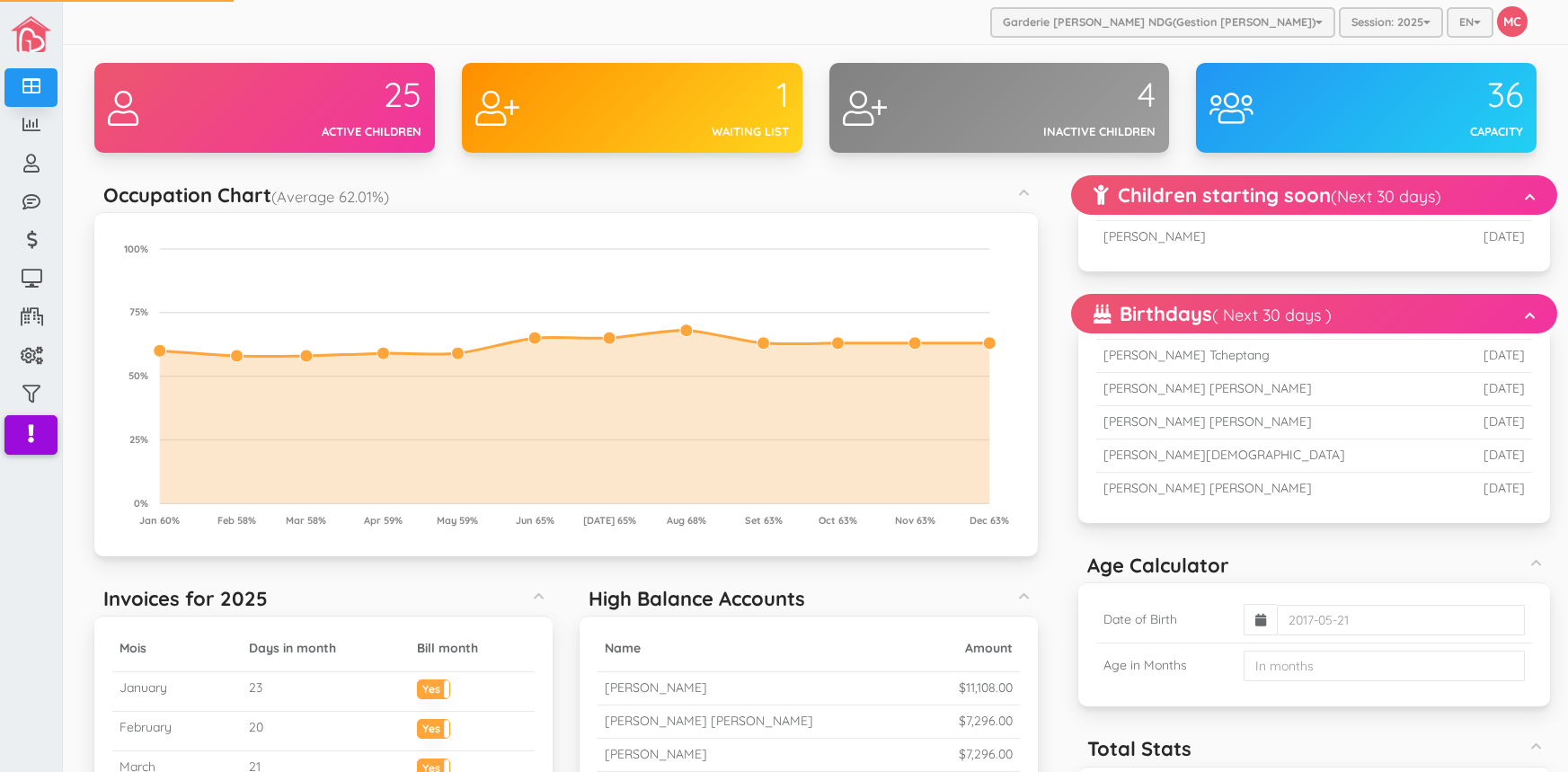 scroll, scrollTop: 0, scrollLeft: 0, axis: both 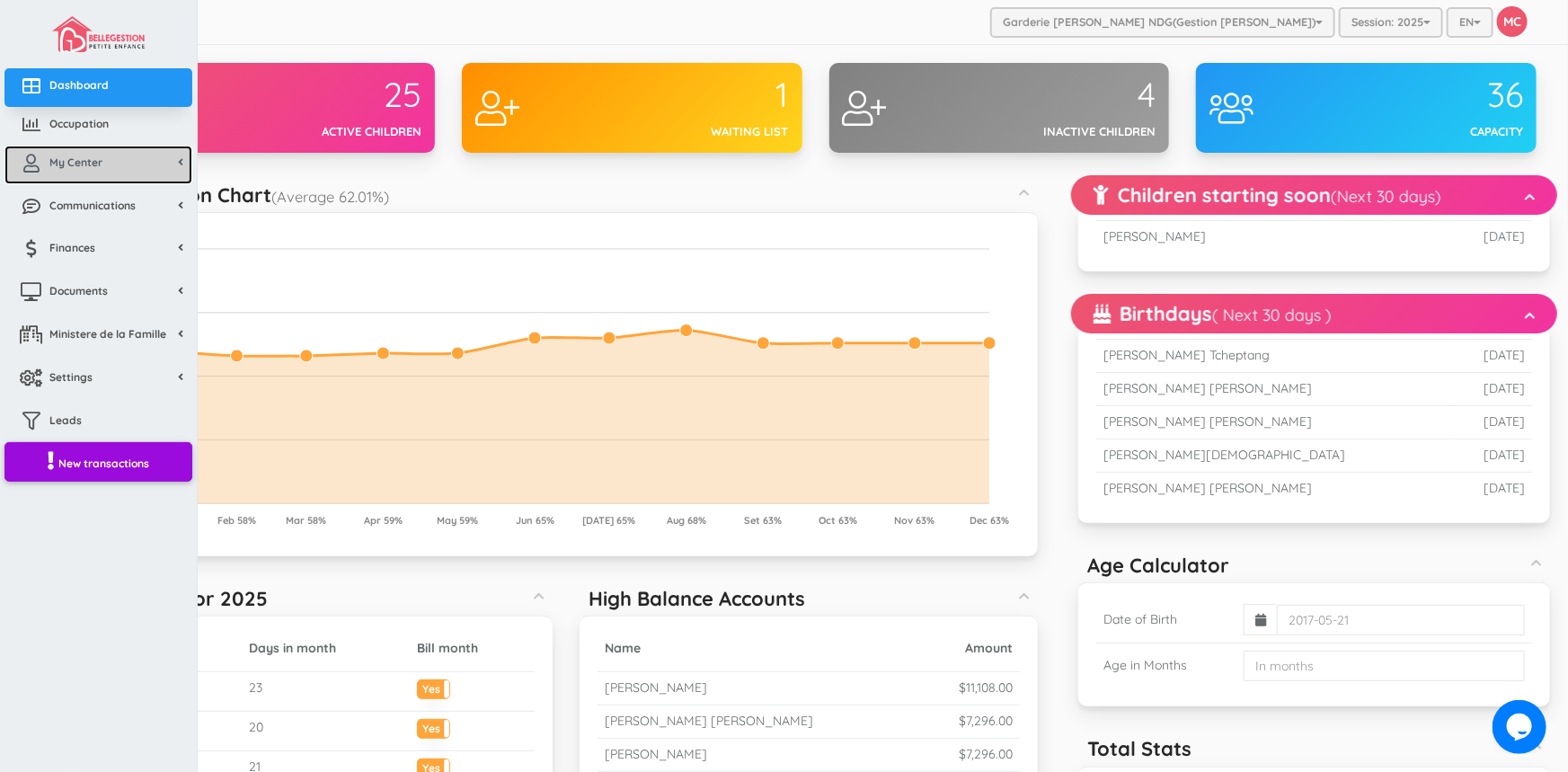 click on "My Center" at bounding box center (75, 162) 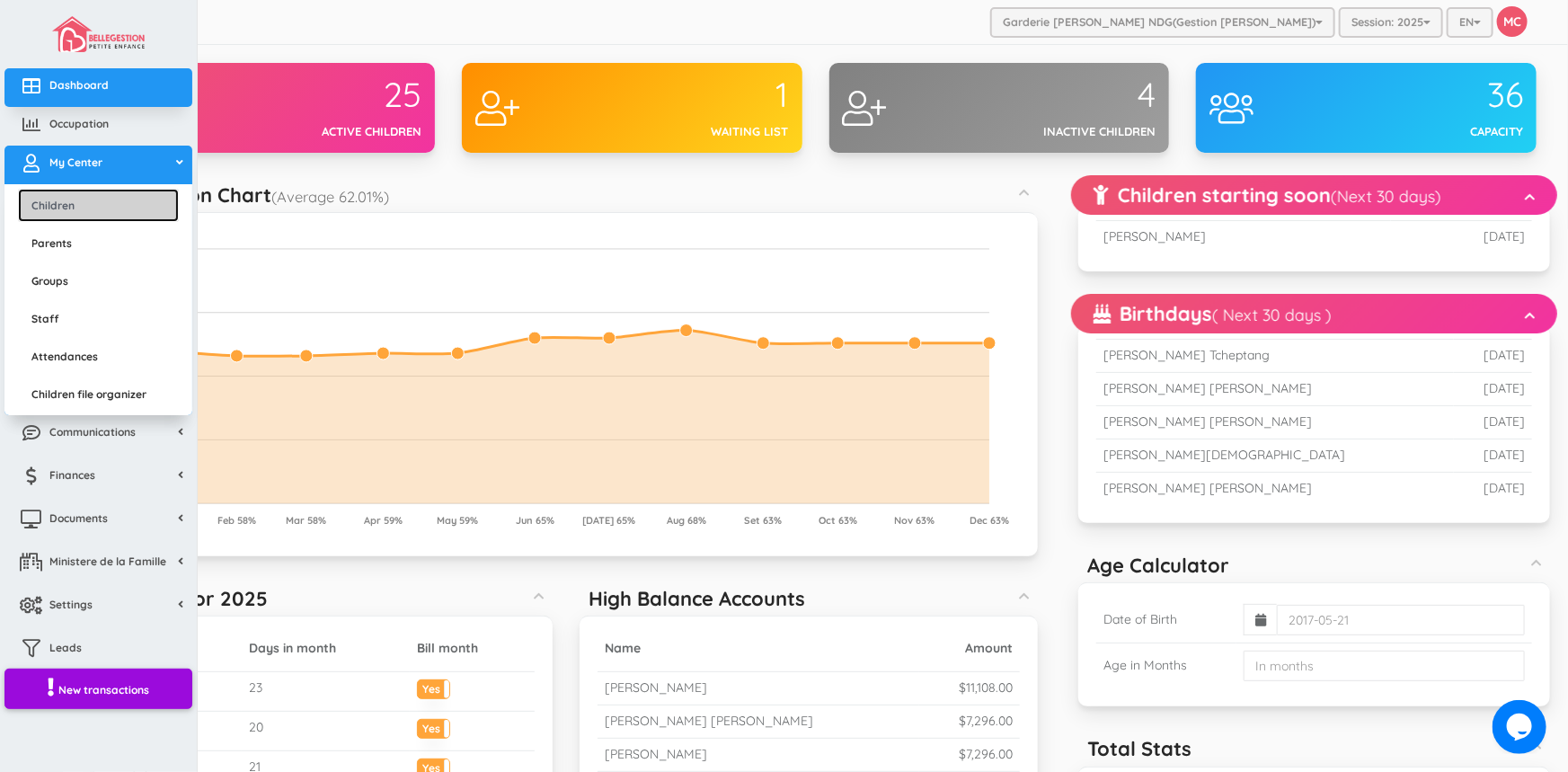 click on "Children" at bounding box center [98, 205] 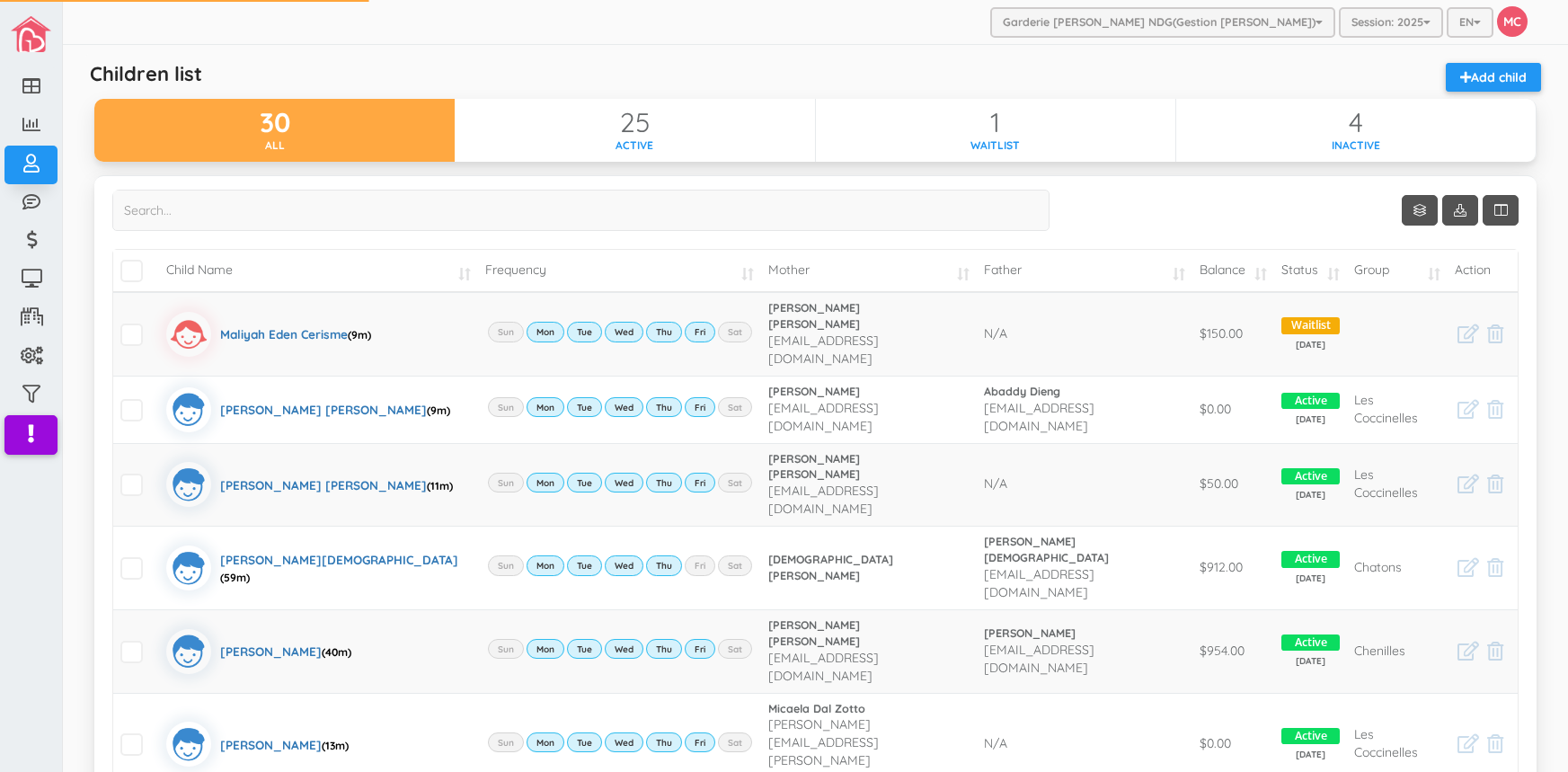 scroll, scrollTop: 0, scrollLeft: 0, axis: both 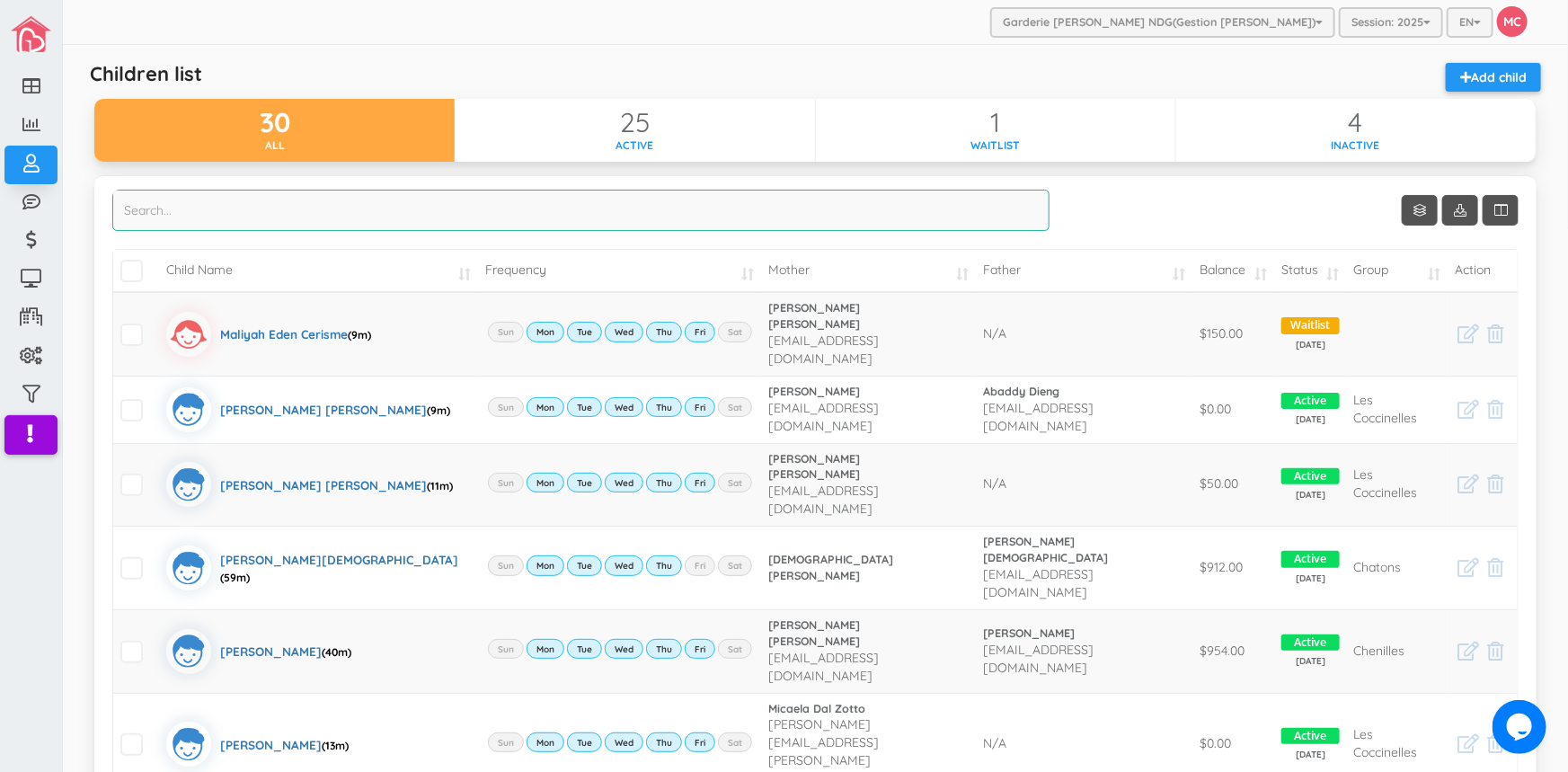 click at bounding box center [580, 210] 